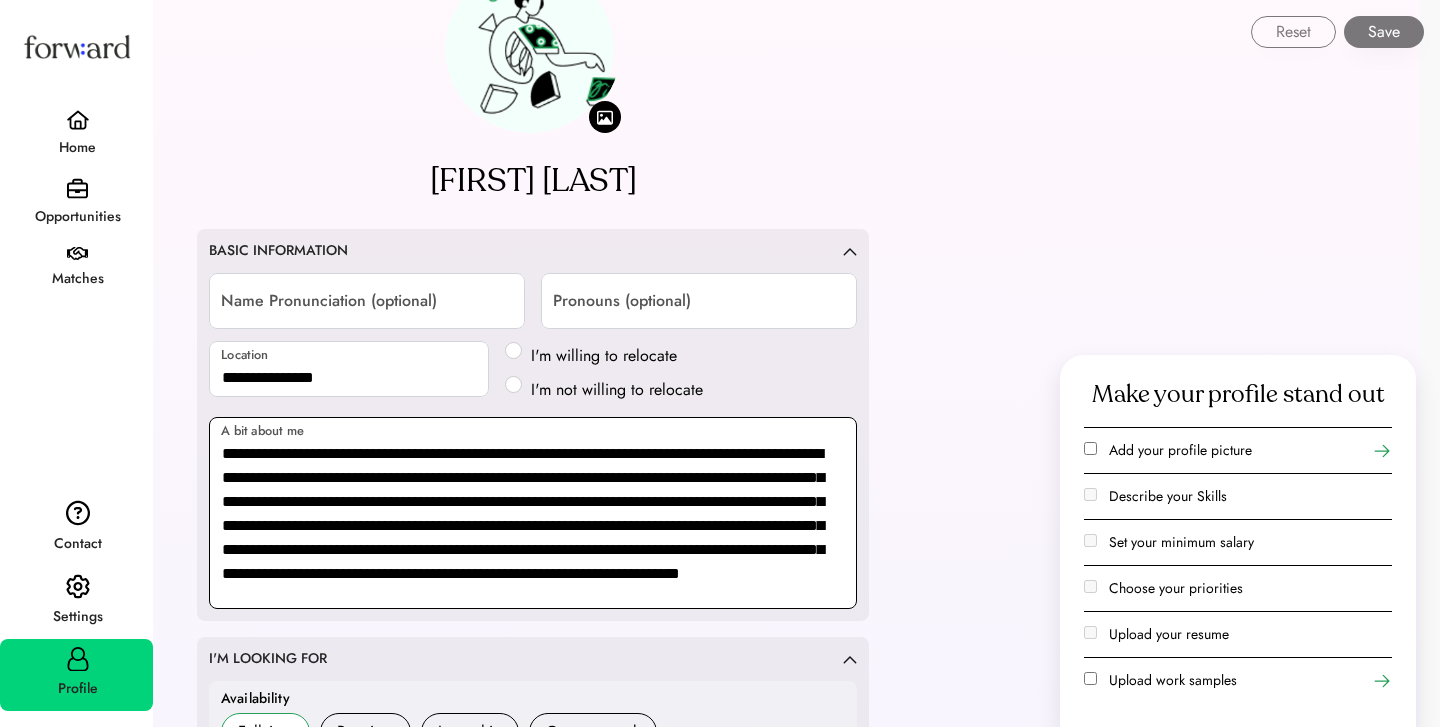 scroll, scrollTop: 90, scrollLeft: 0, axis: vertical 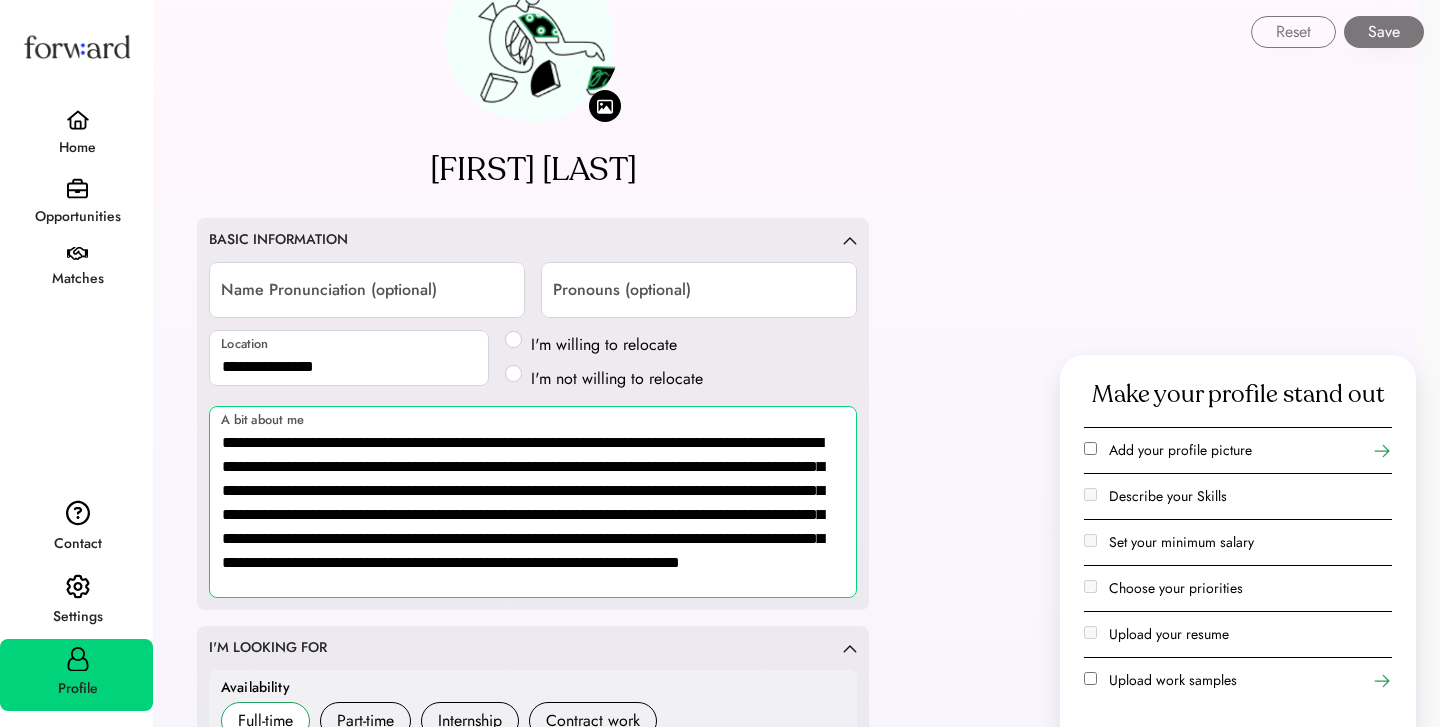 click on "**********" at bounding box center (533, 502) 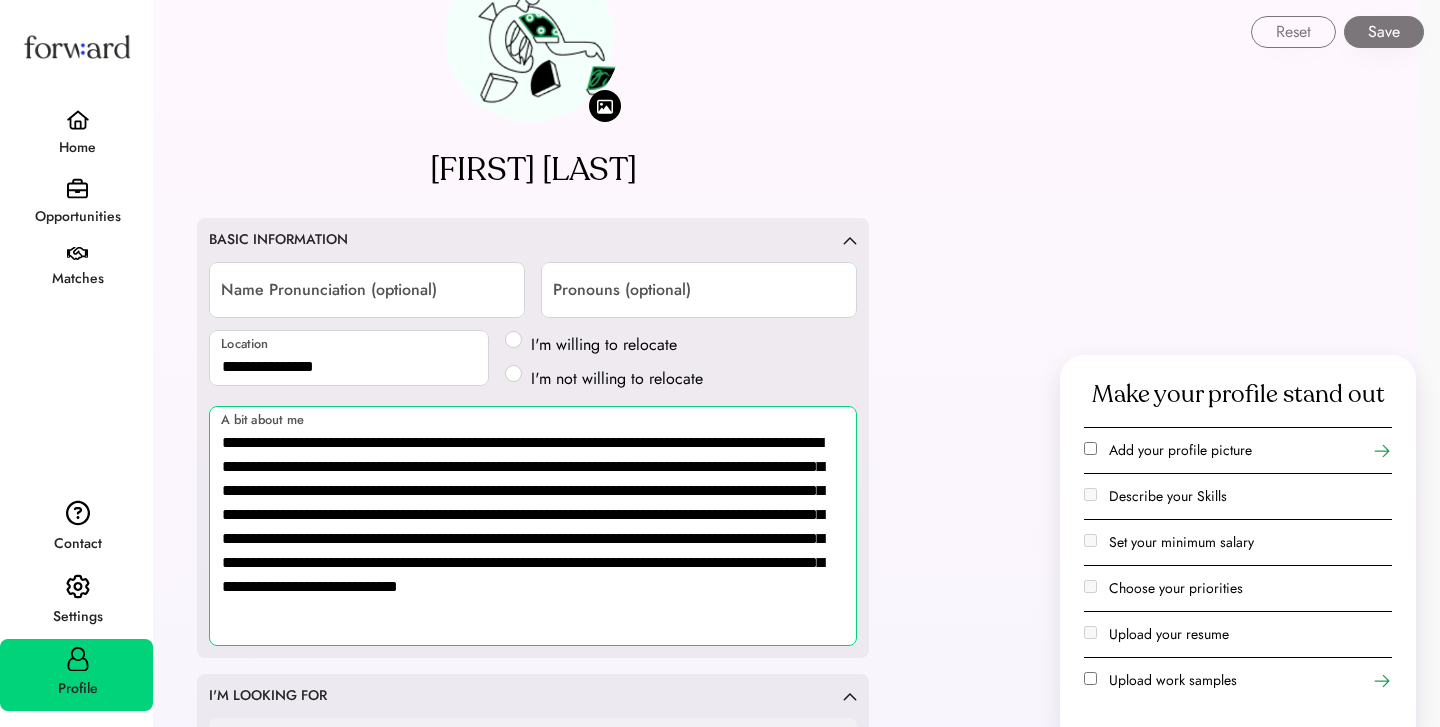 scroll, scrollTop: 2, scrollLeft: 0, axis: vertical 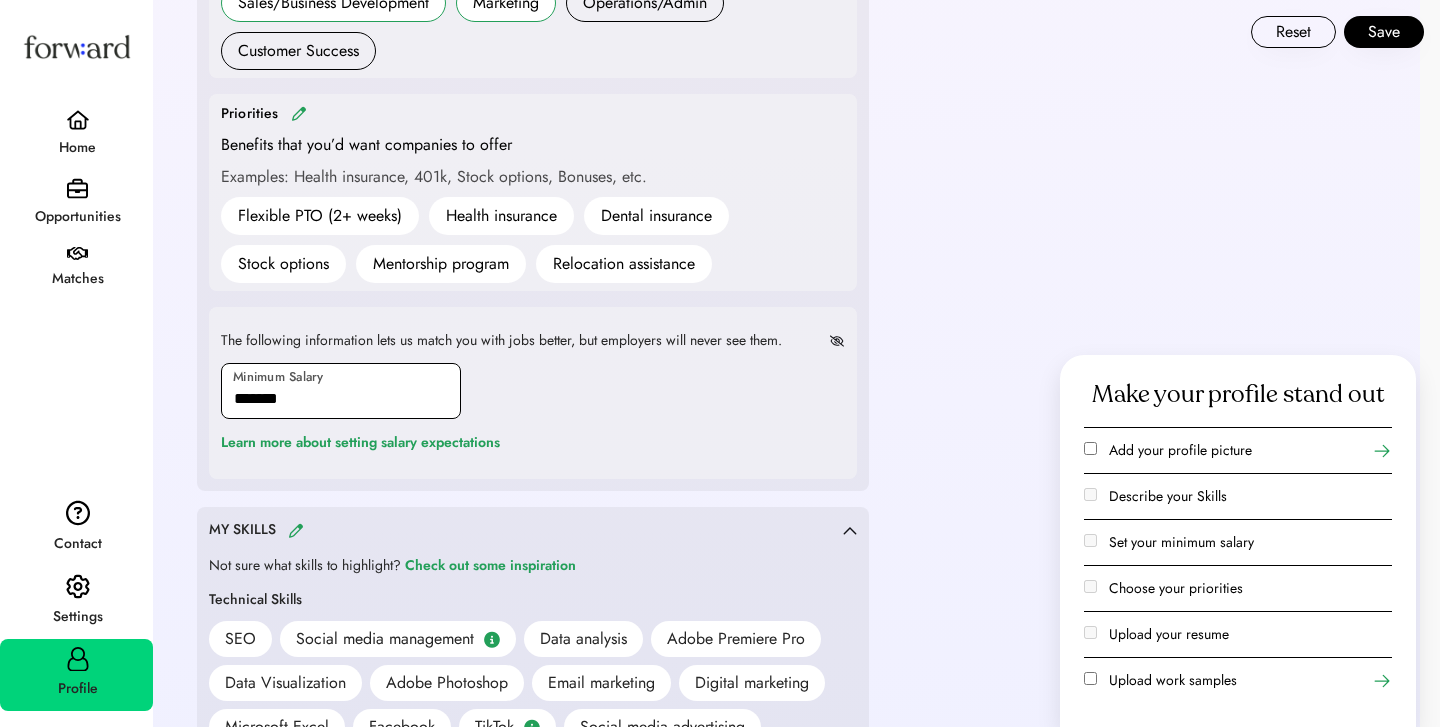 type on "**********" 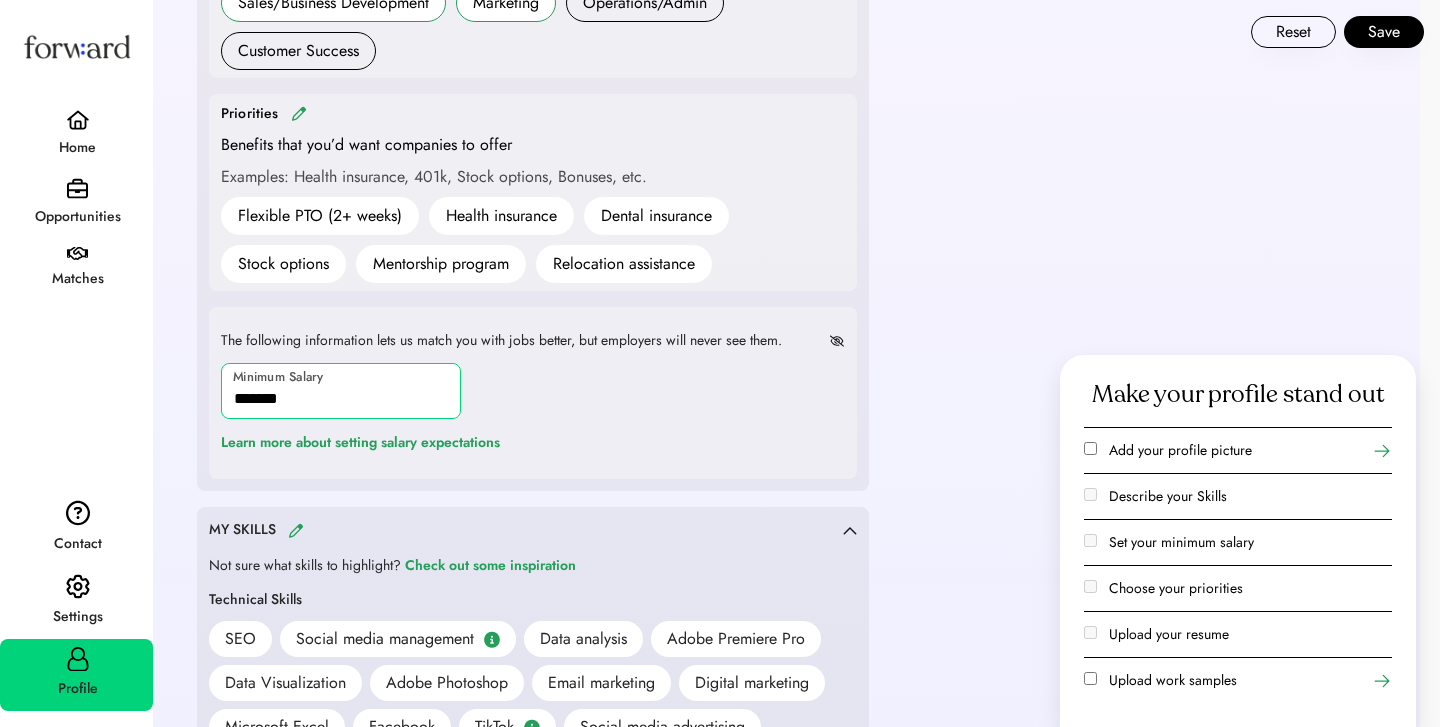 click at bounding box center (341, 391) 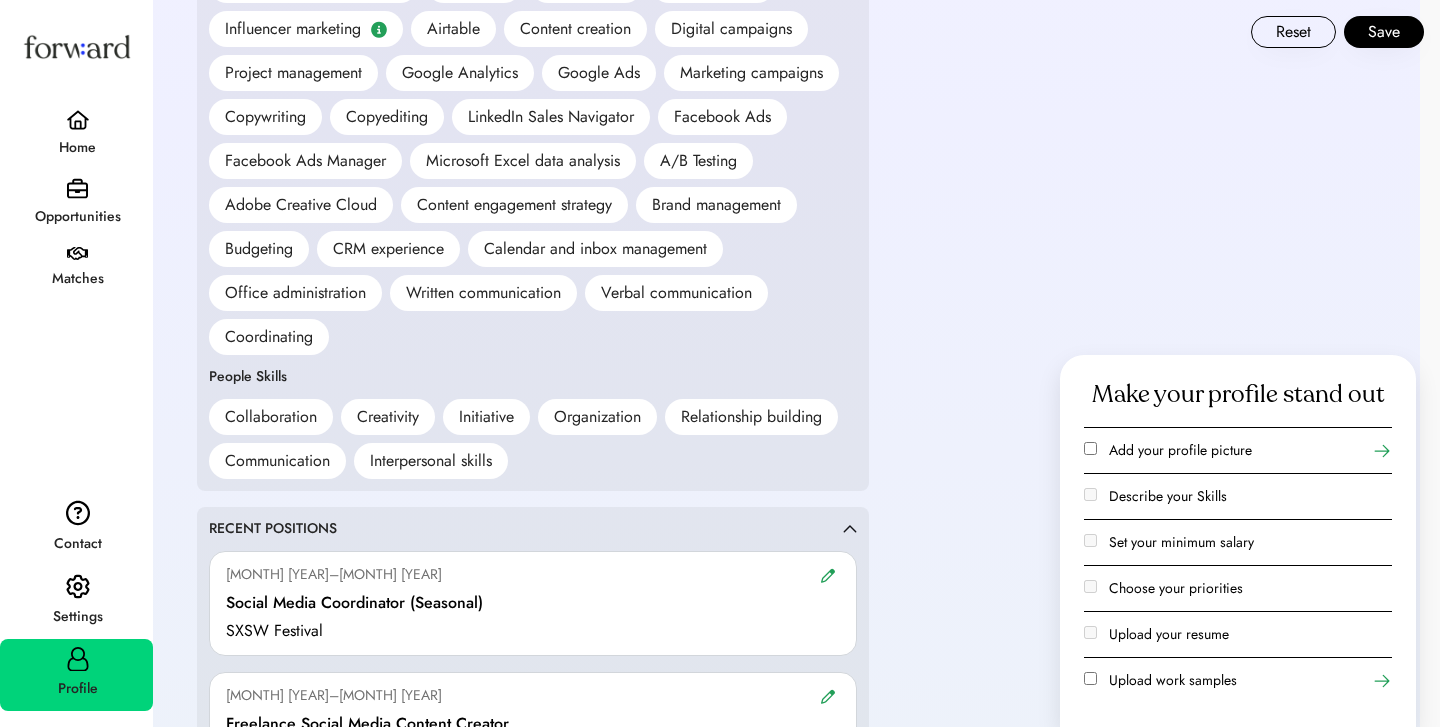 scroll, scrollTop: 3316, scrollLeft: 0, axis: vertical 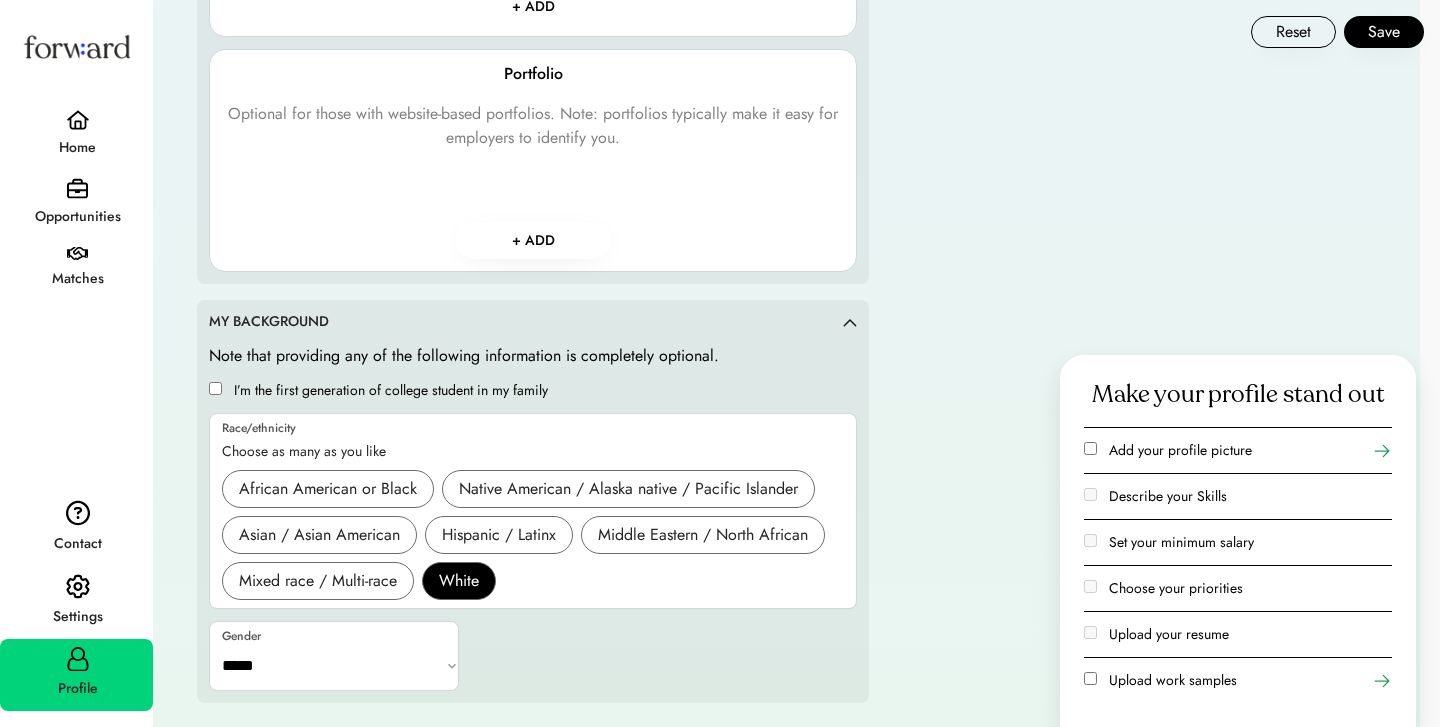 type on "*******" 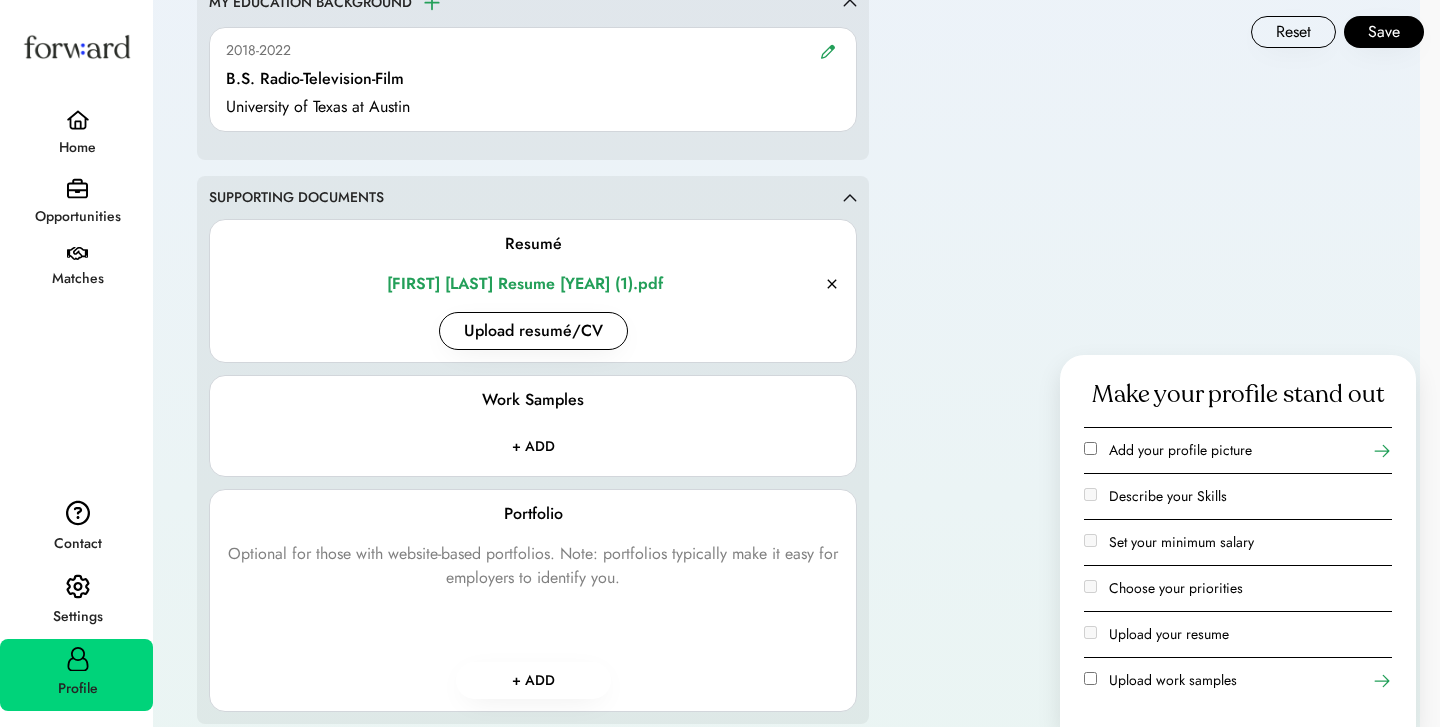 scroll, scrollTop: 2875, scrollLeft: 0, axis: vertical 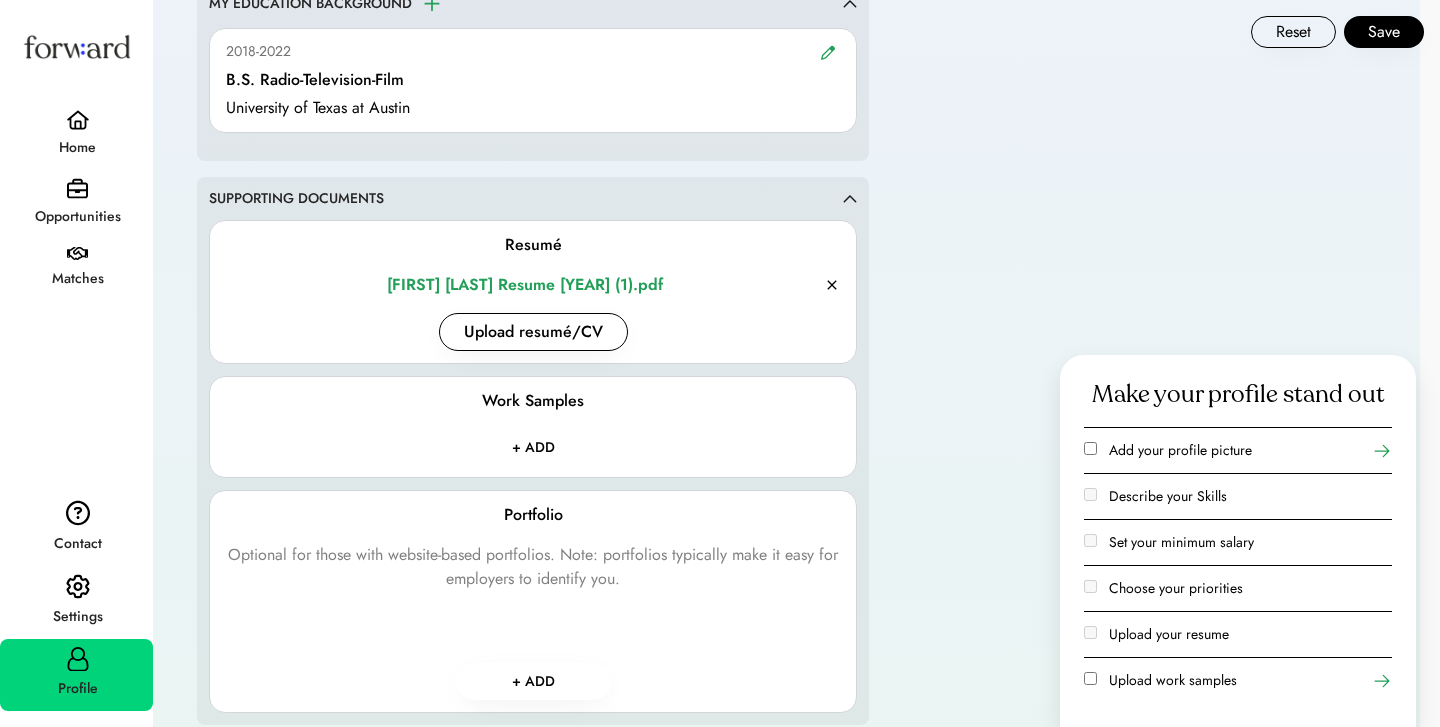 click on "Resumé Sydney Underwood Resume 2025 (1).pdf Upload resumé/CV" at bounding box center [533, 292] 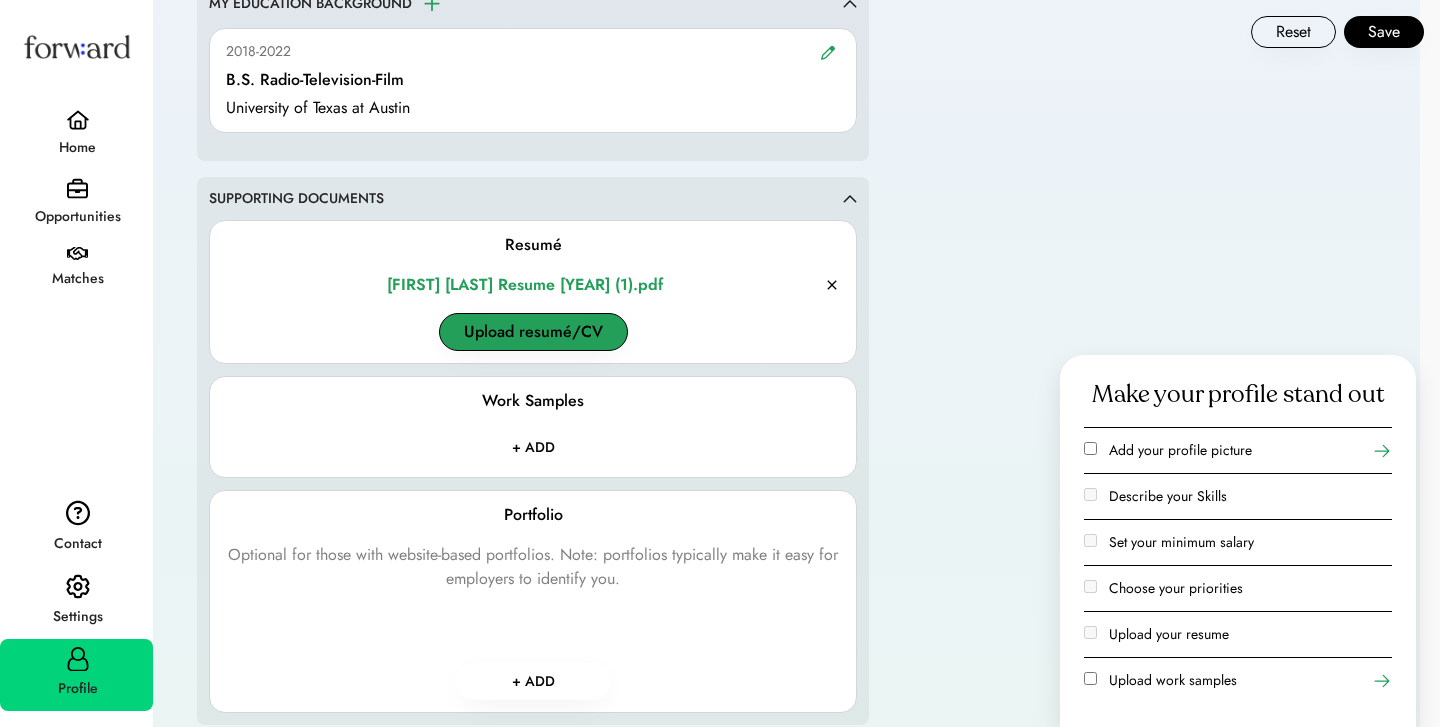 click on "Upload resumé/CV" at bounding box center [533, 332] 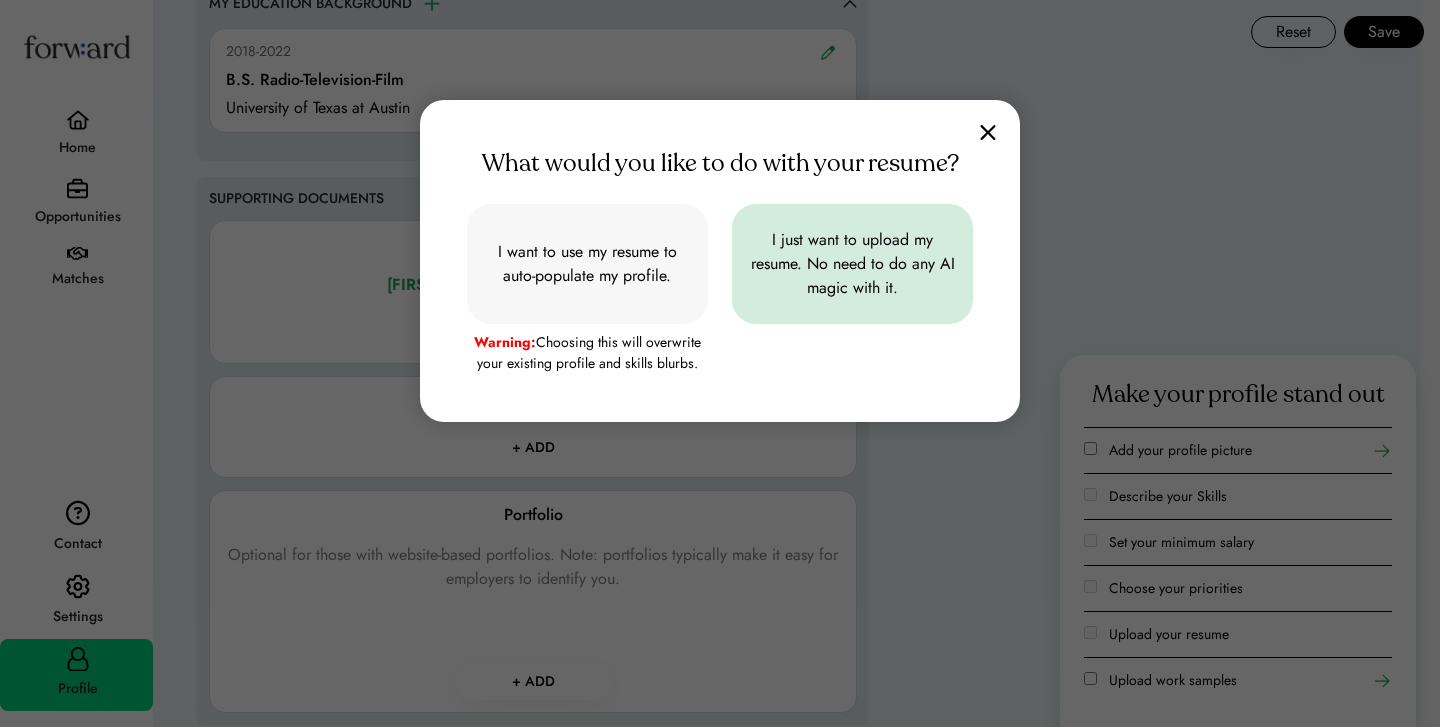 click at bounding box center (852, 264) 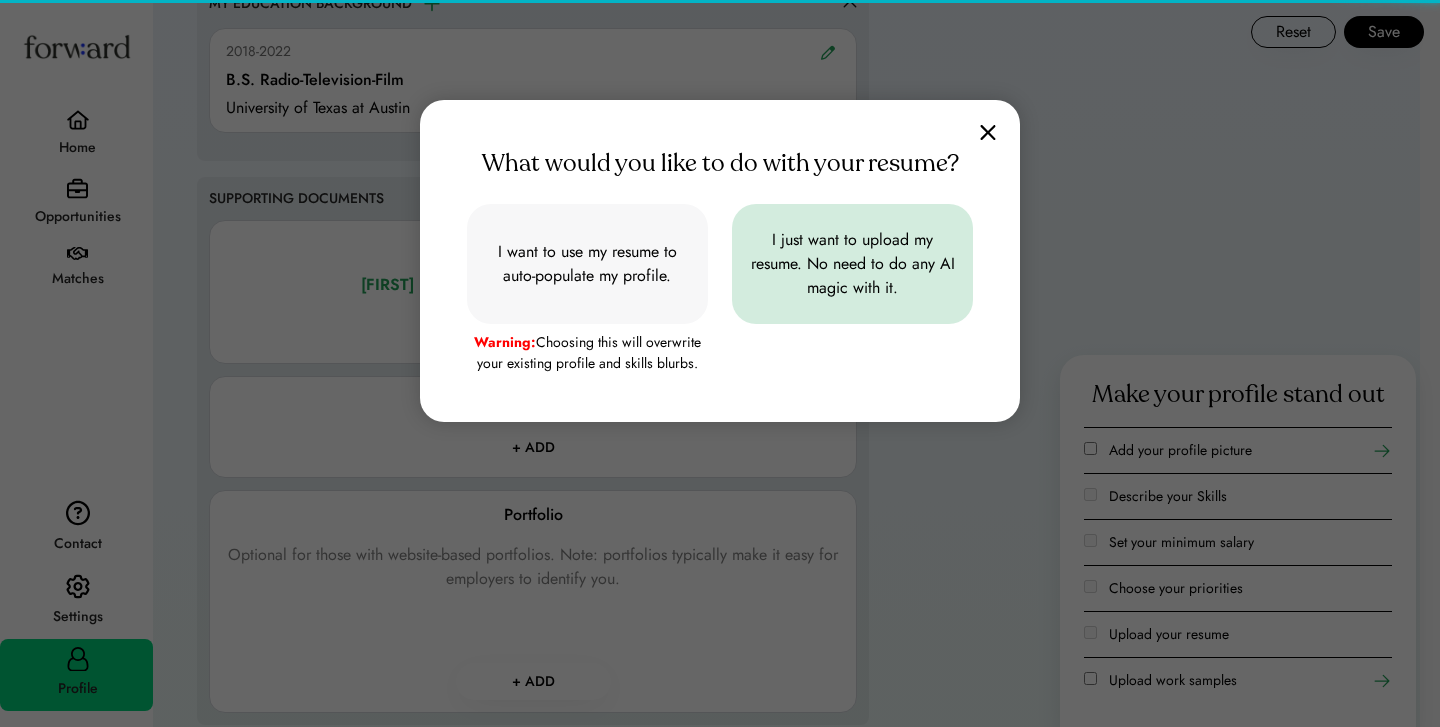 click at bounding box center (852, 264) 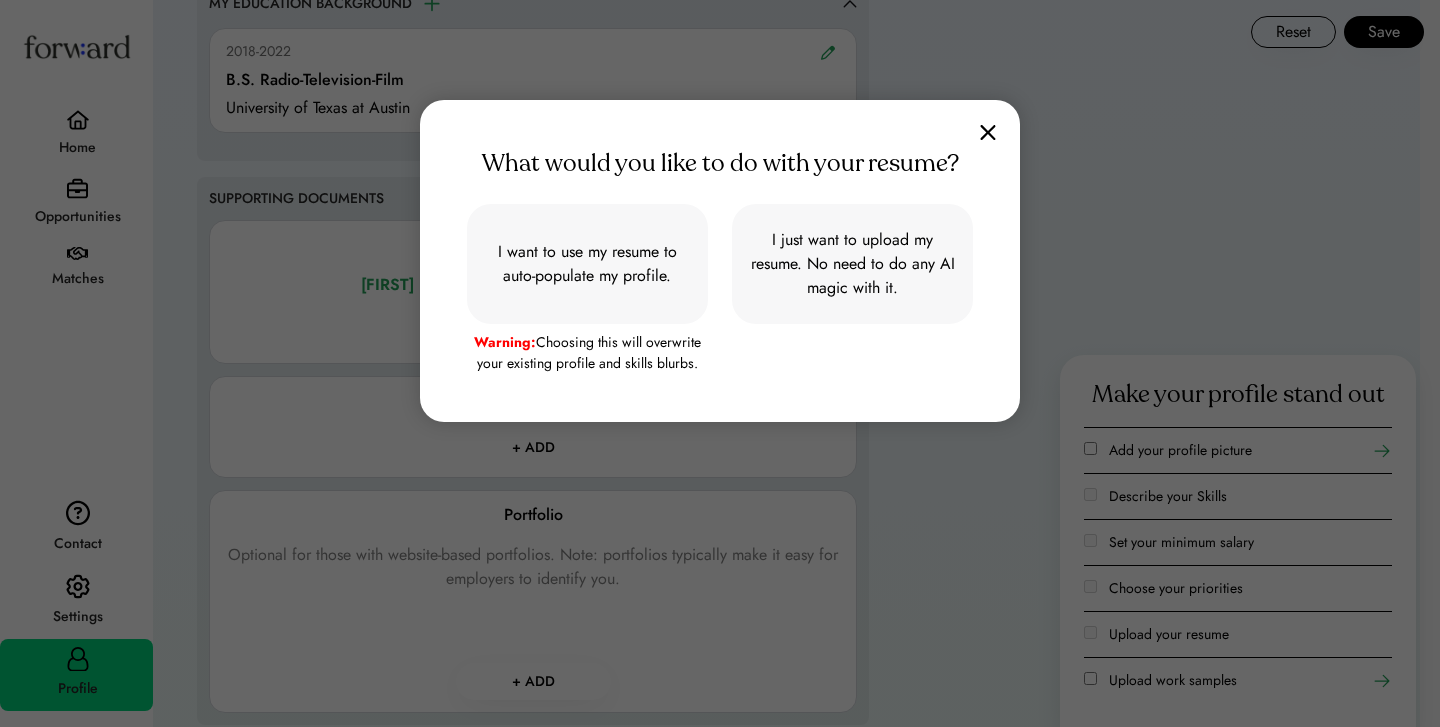 type on "**********" 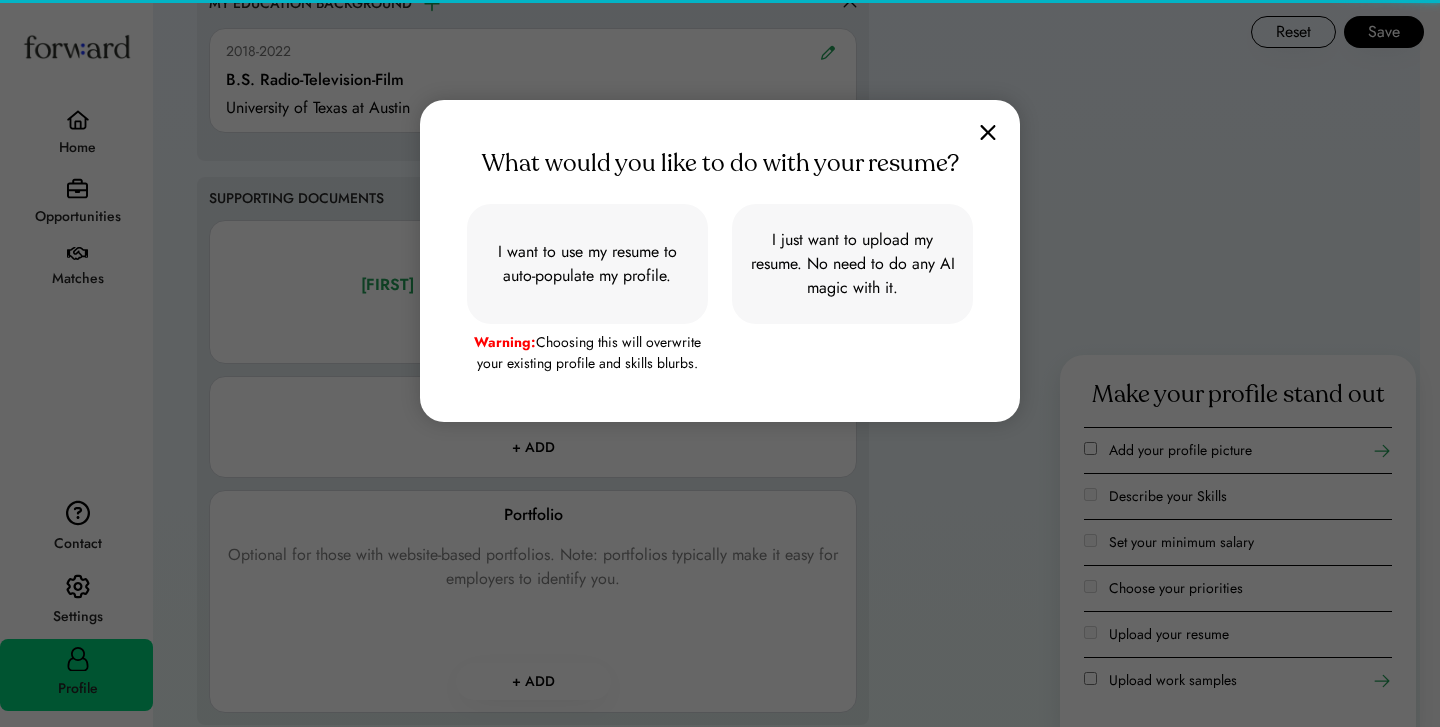 click at bounding box center (988, 132) 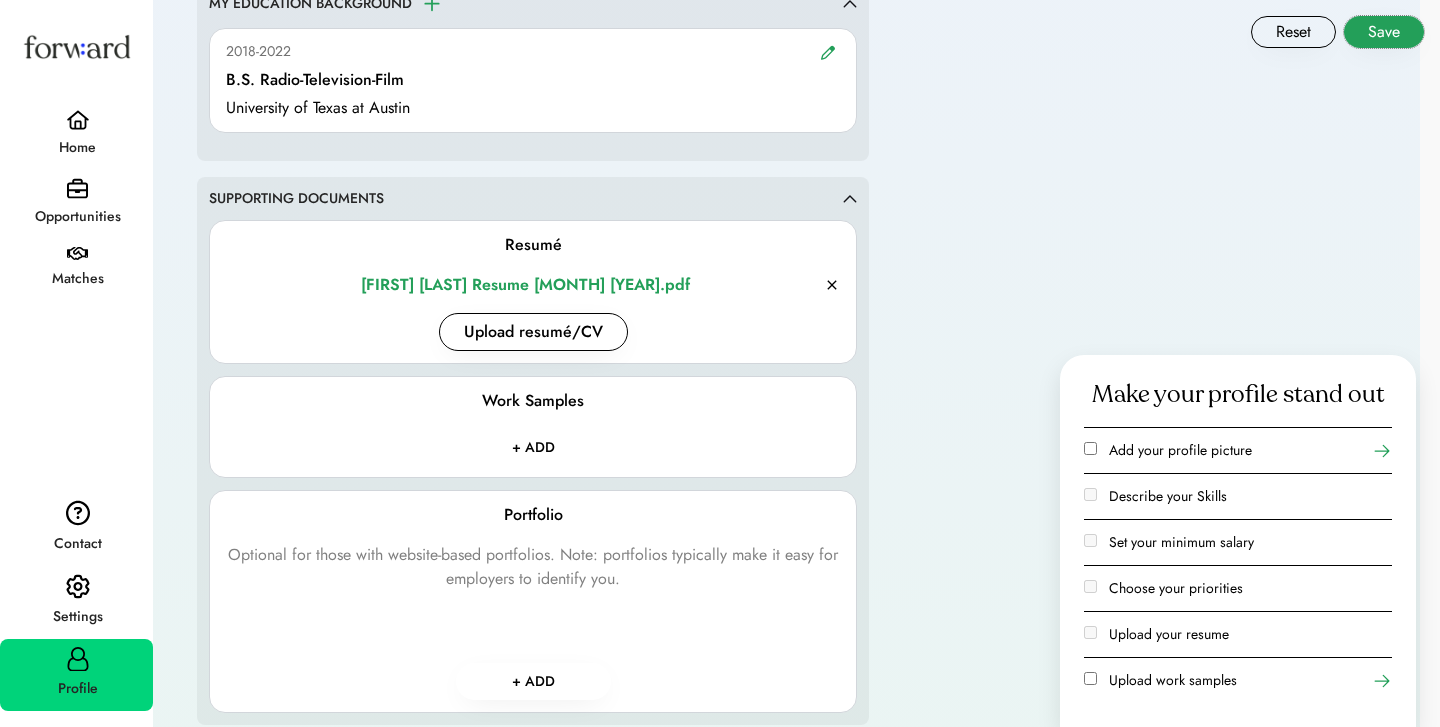 click on "Save" at bounding box center [1384, 32] 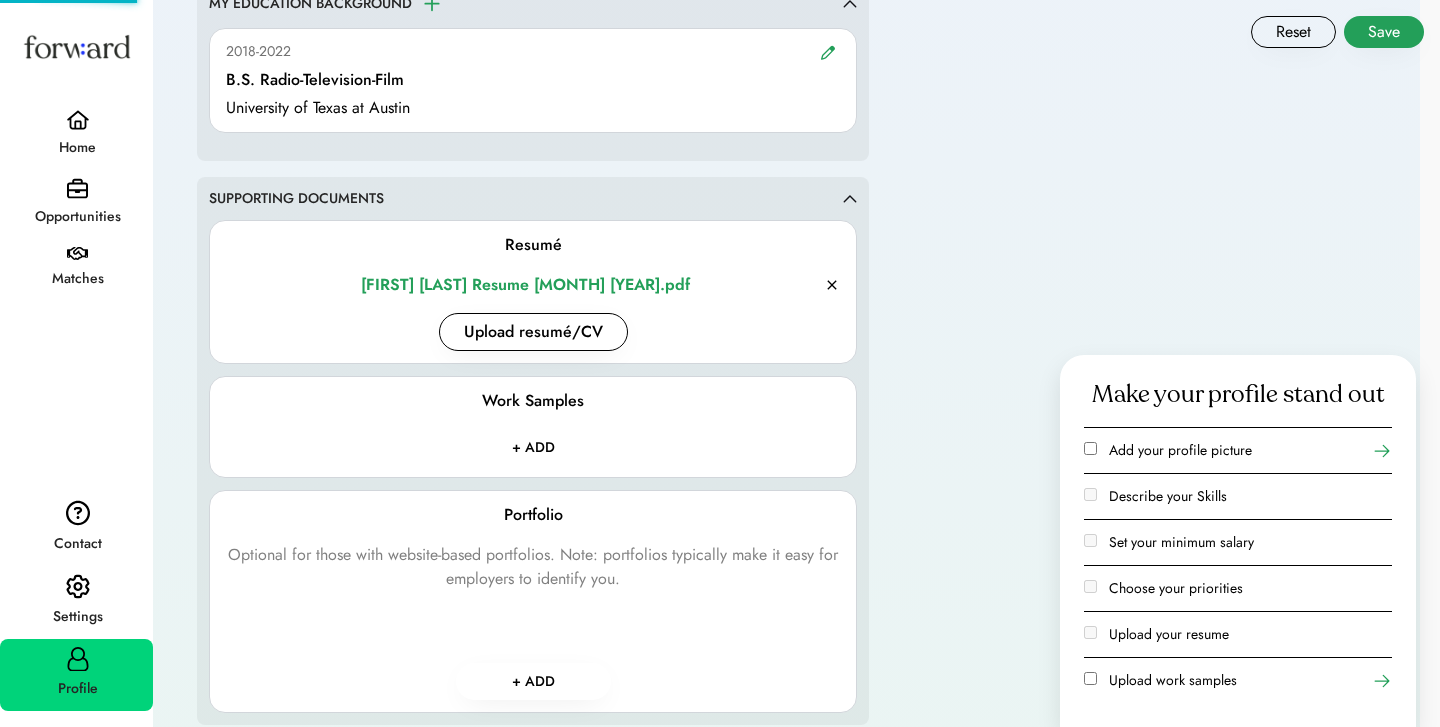 click on "Save" at bounding box center [1384, 32] 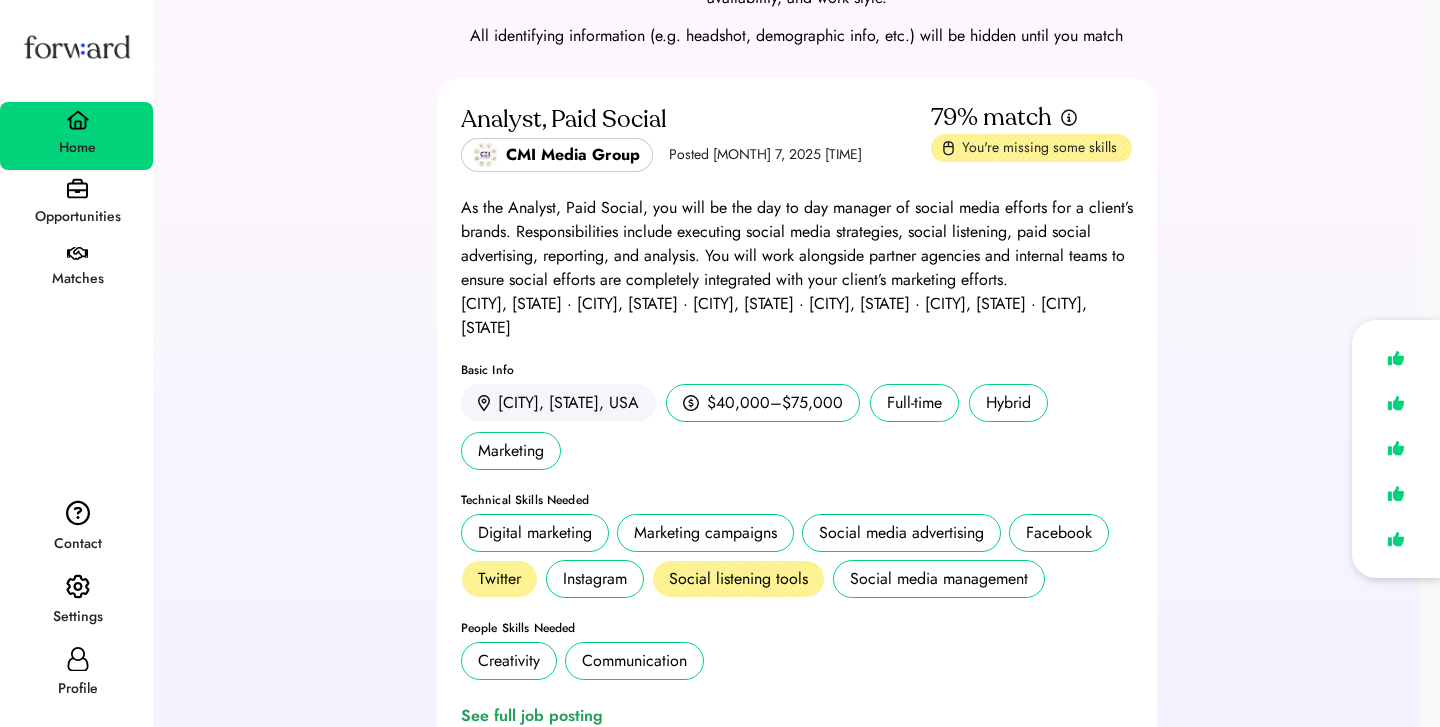 scroll, scrollTop: 261, scrollLeft: 0, axis: vertical 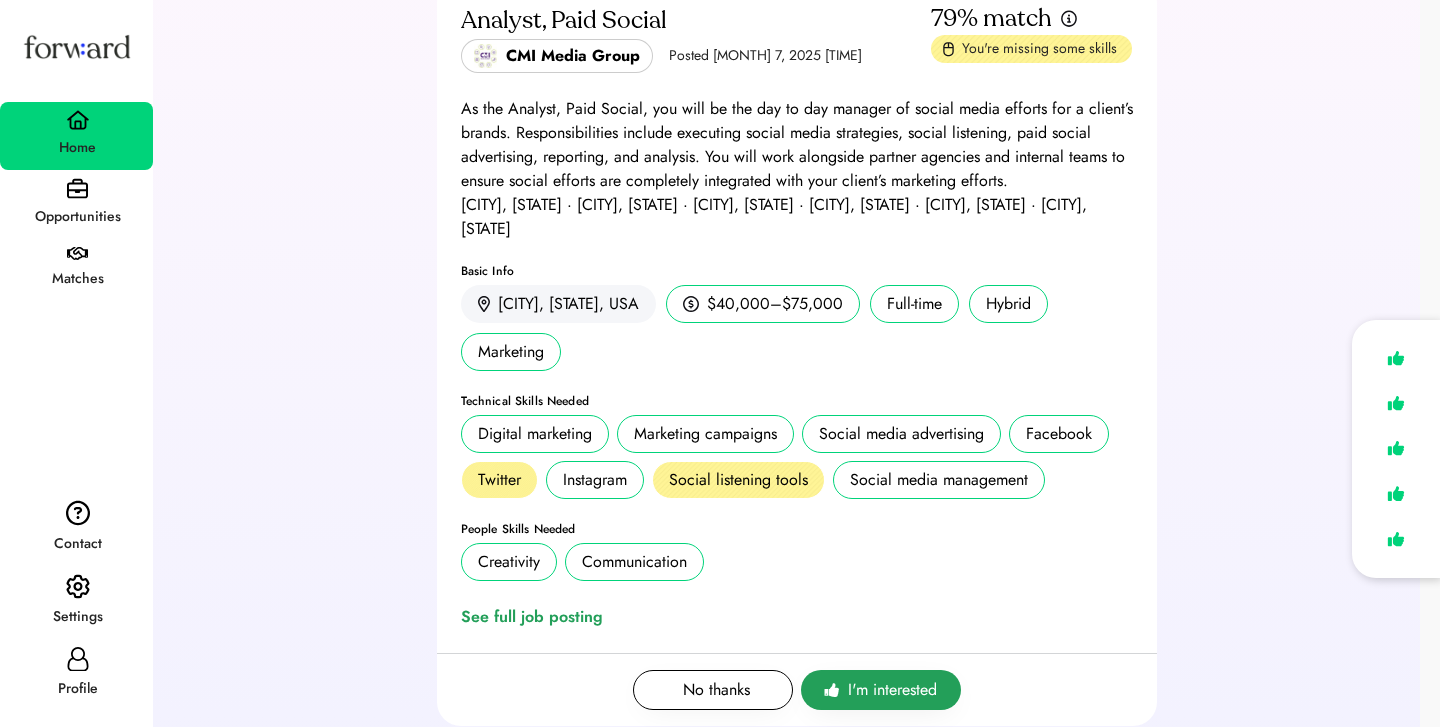 click on "I'm interested" at bounding box center [892, 690] 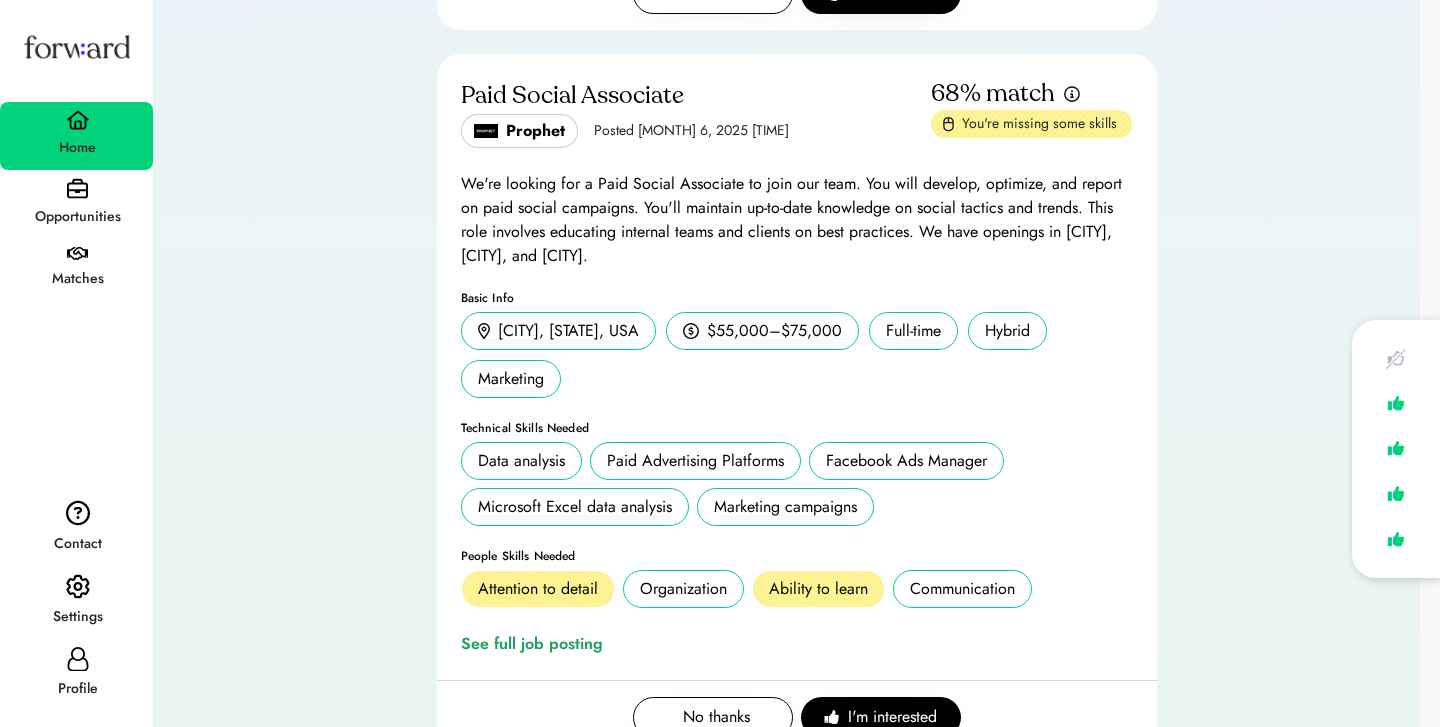 scroll, scrollTop: 2468, scrollLeft: 0, axis: vertical 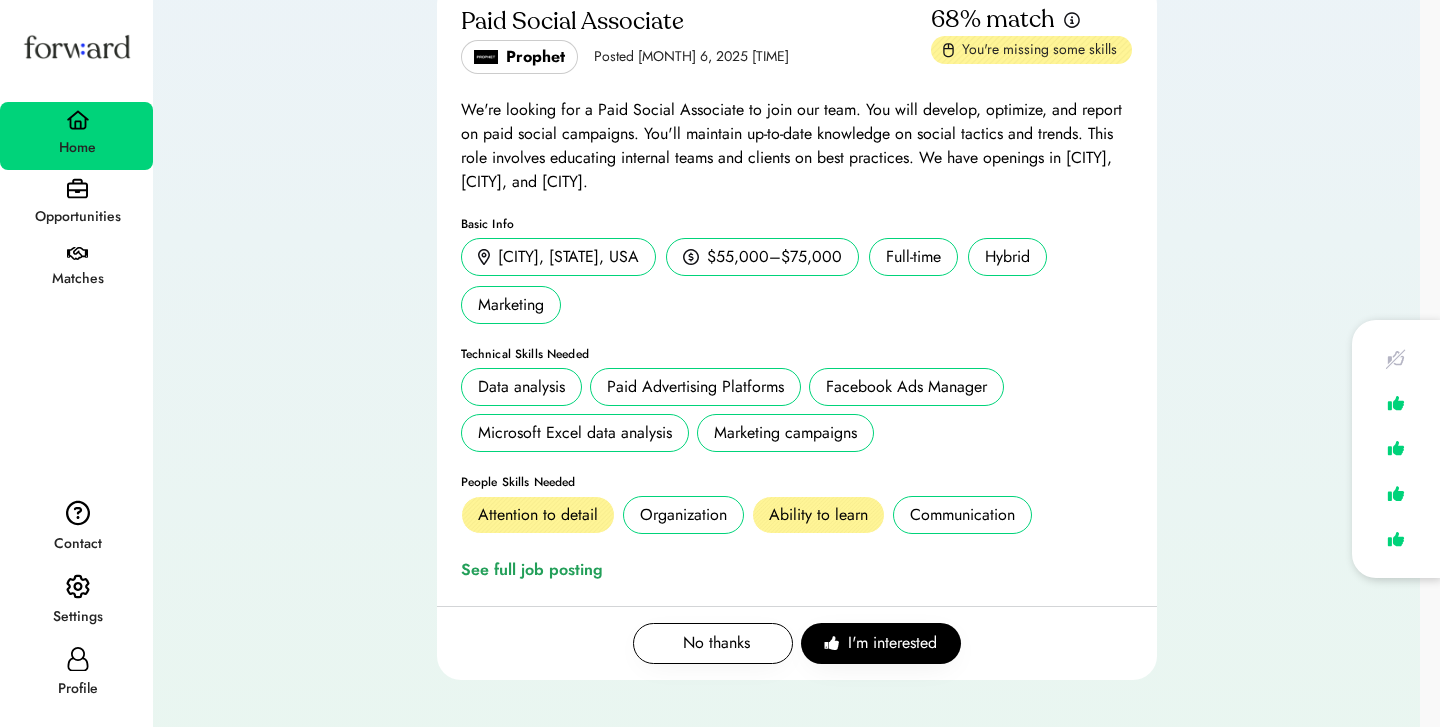 click on "Opportunities" at bounding box center (76, 204) 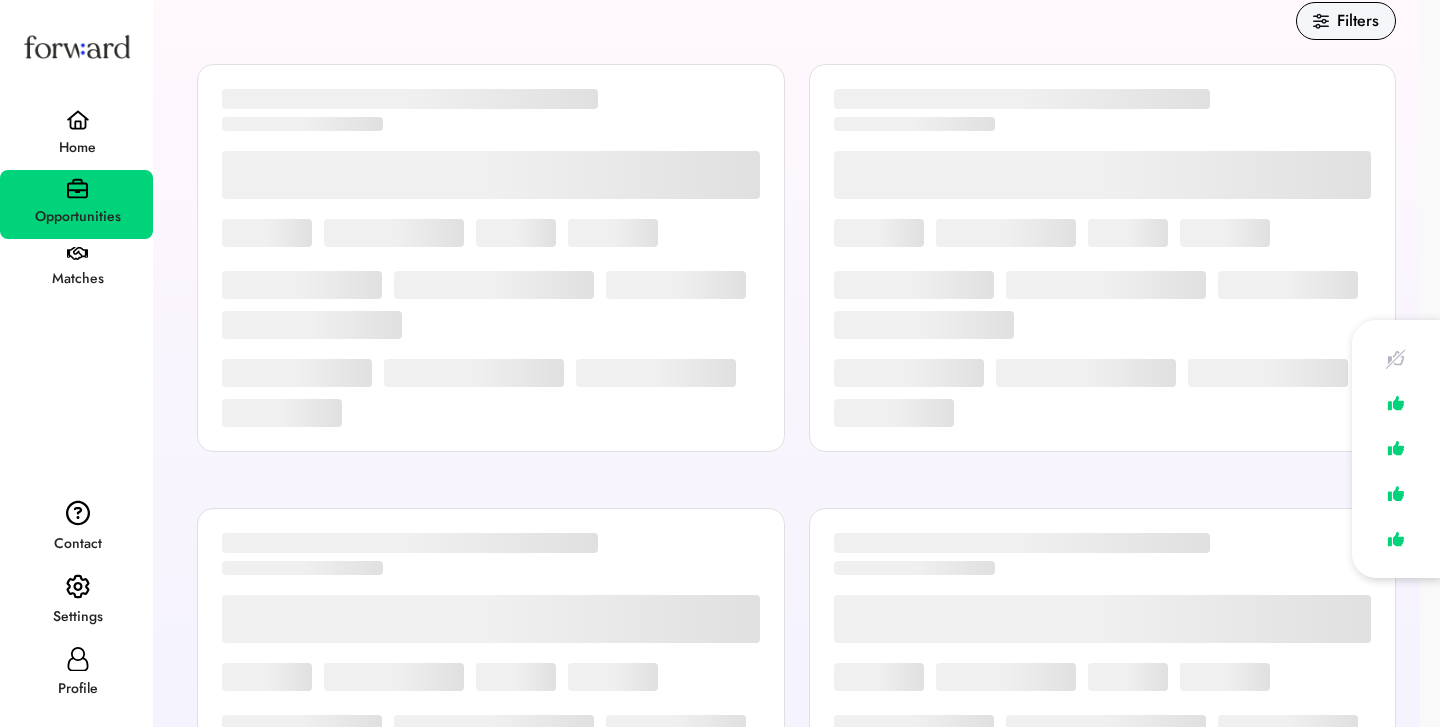 scroll, scrollTop: 20, scrollLeft: 0, axis: vertical 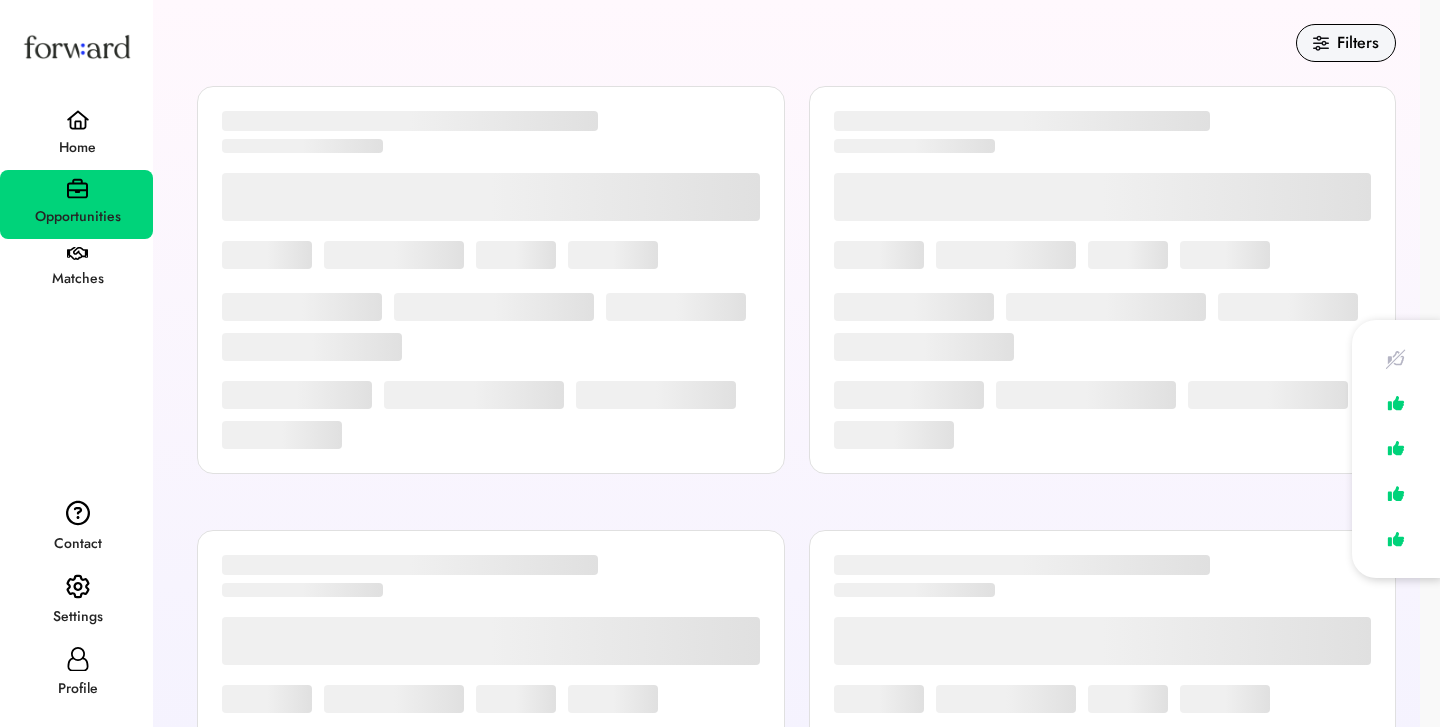 click on "Filters" at bounding box center (1346, 43) 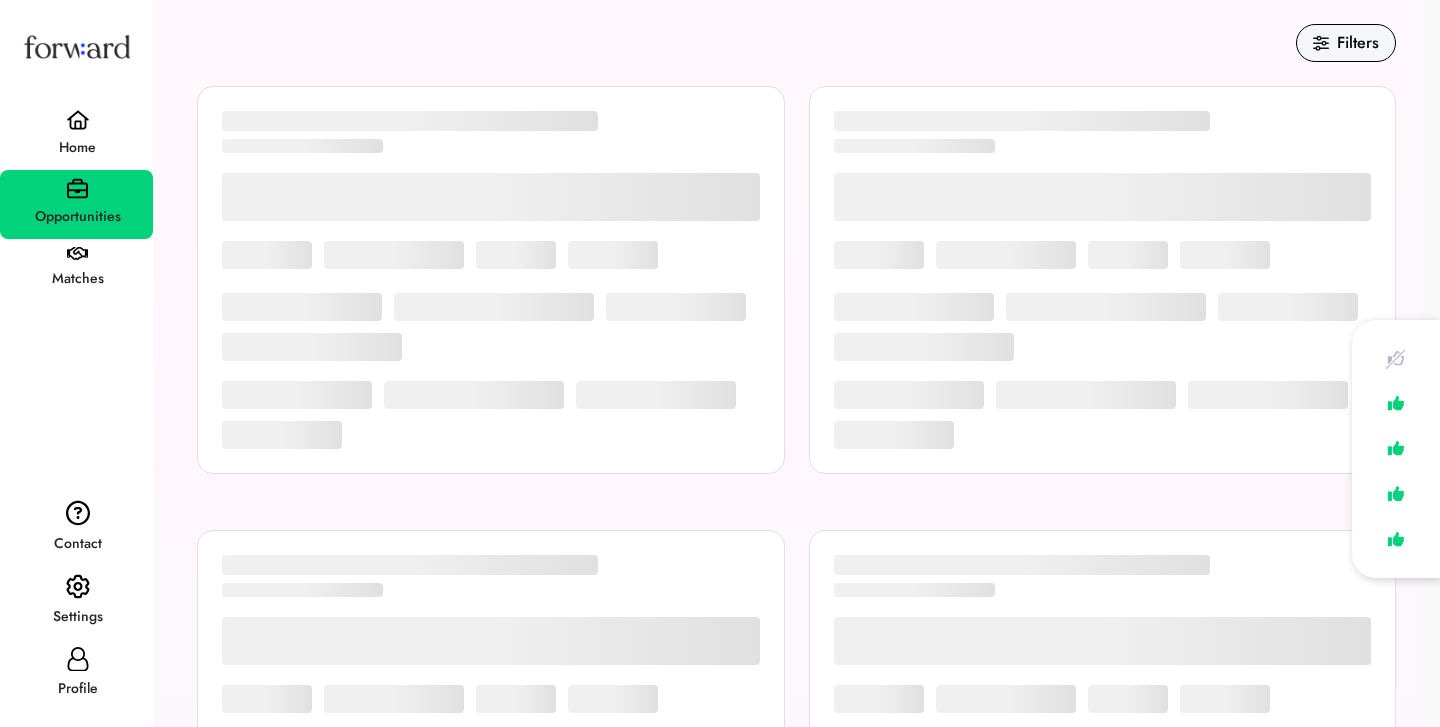 scroll, scrollTop: 0, scrollLeft: 0, axis: both 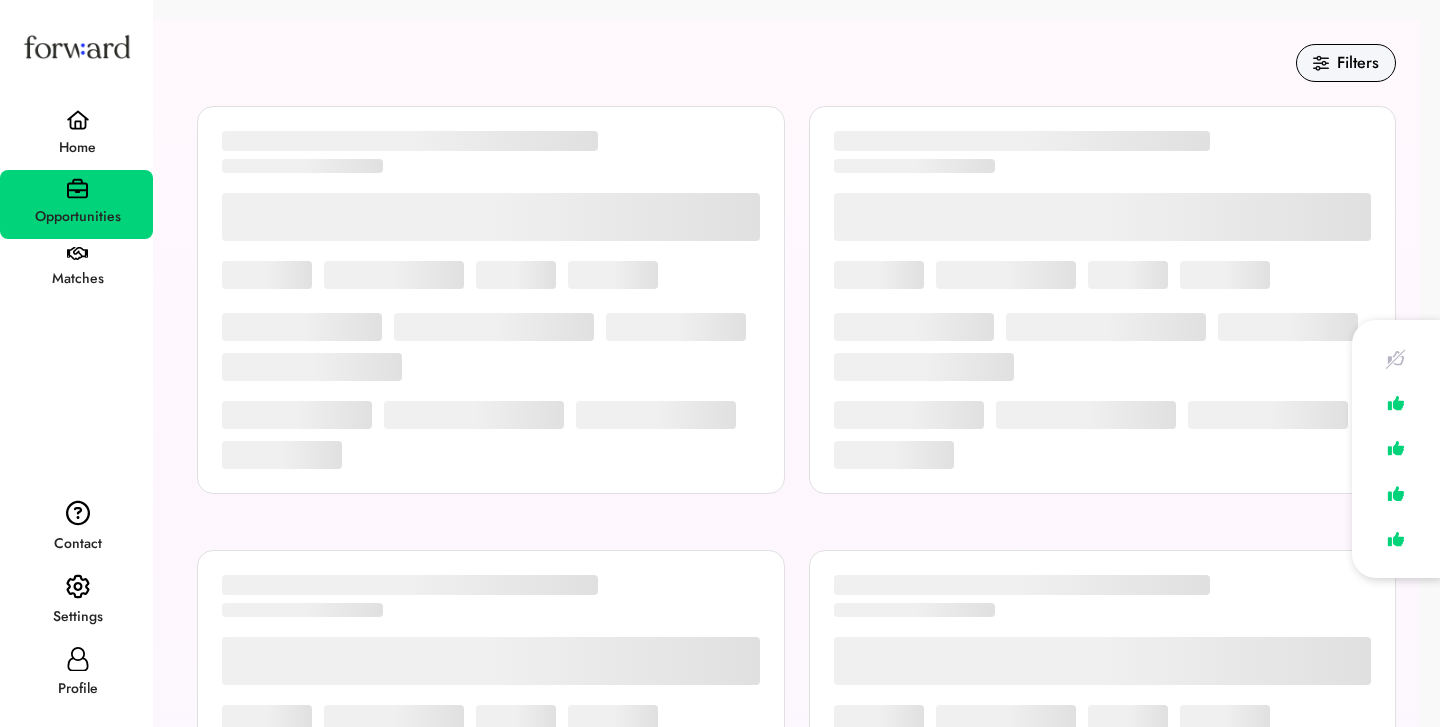 click at bounding box center [0, 0] 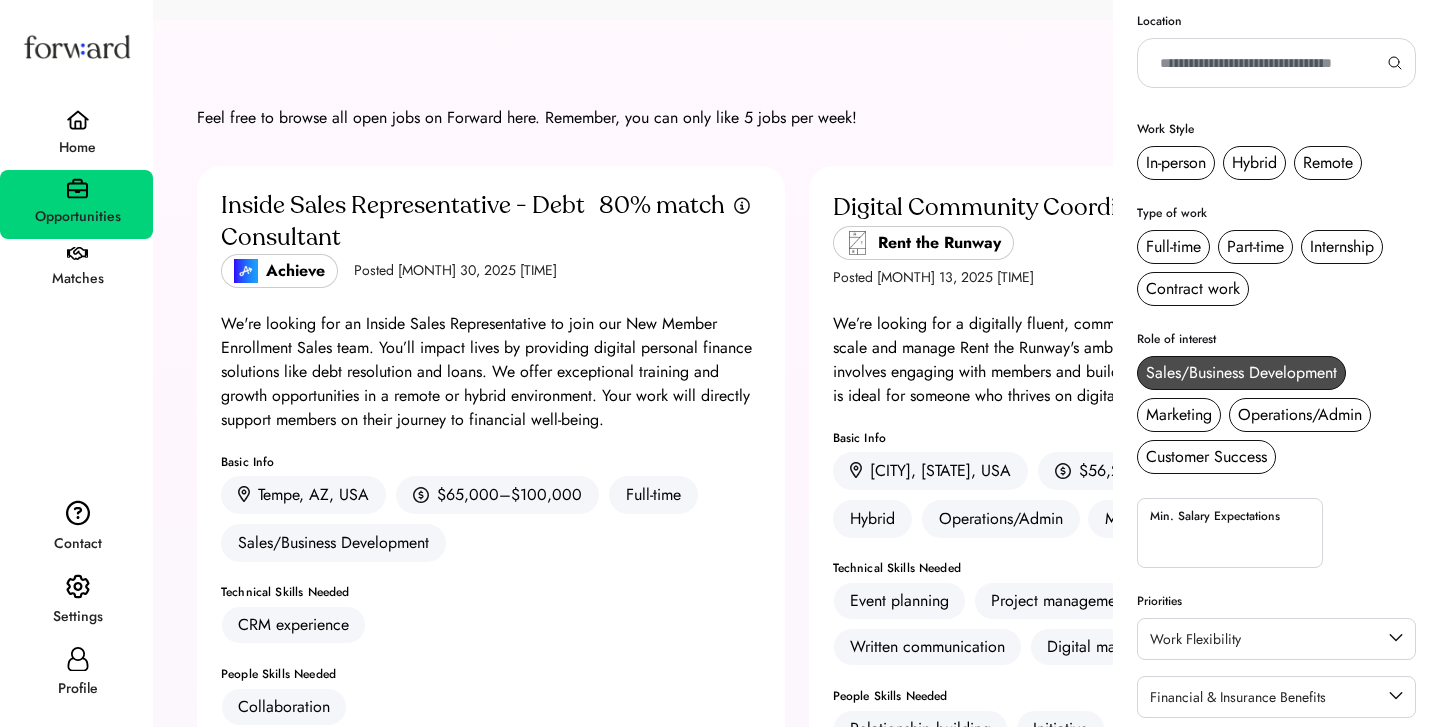 scroll, scrollTop: 77, scrollLeft: 0, axis: vertical 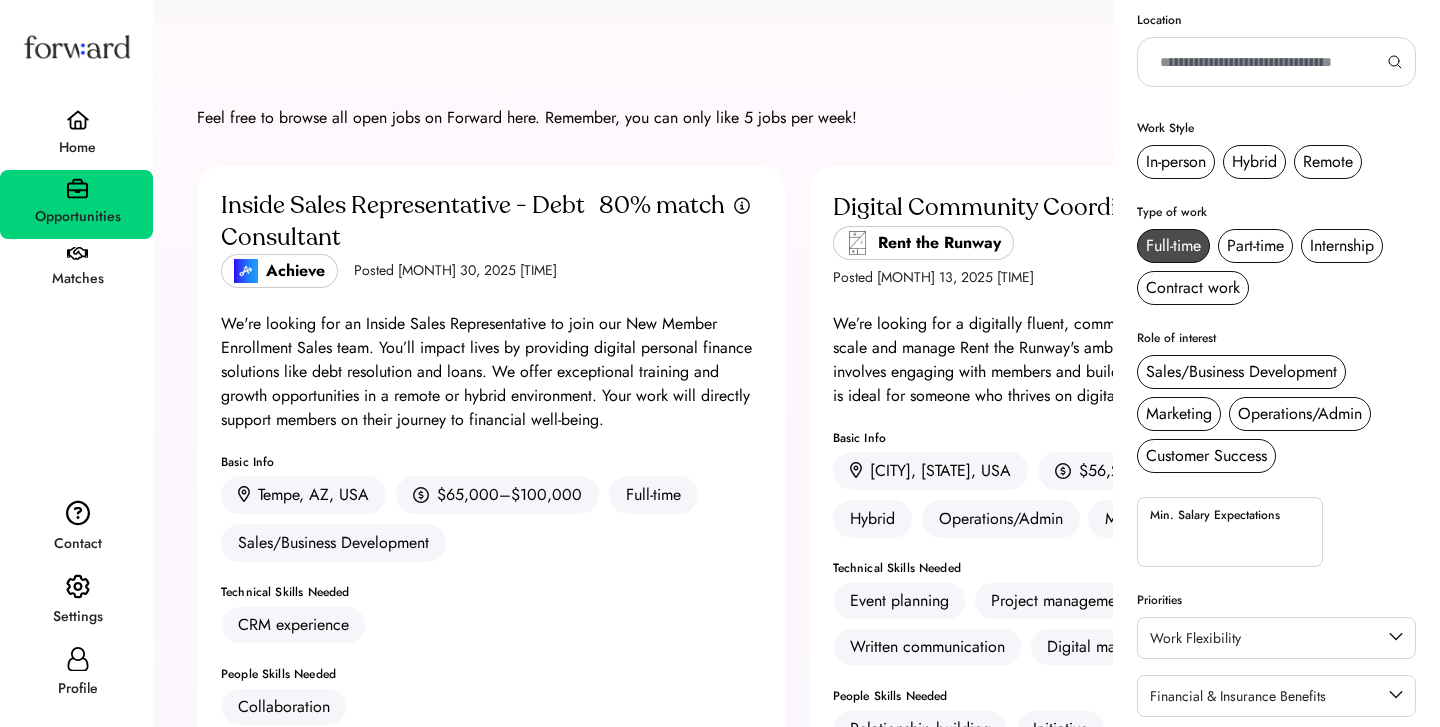 click on "Full-time" at bounding box center (1173, 246) 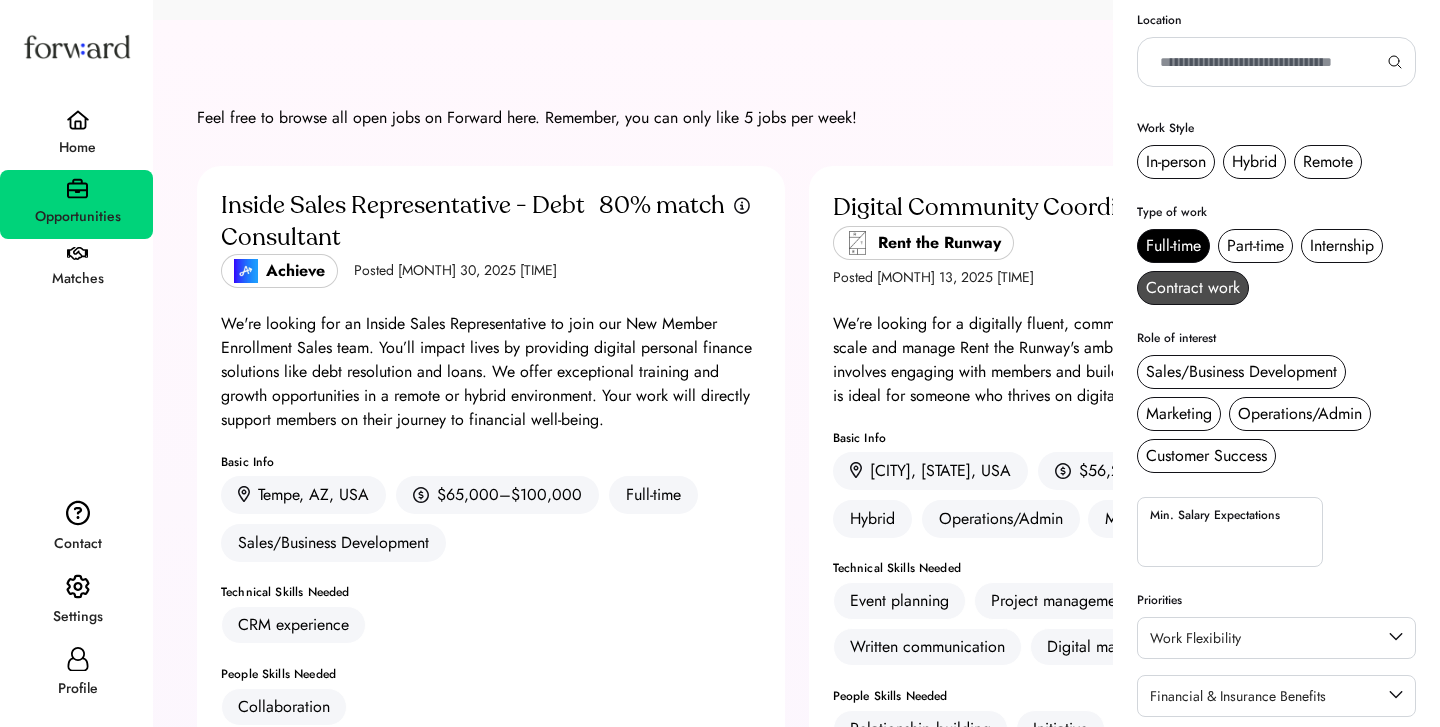 click on "Contract work" at bounding box center (1193, 288) 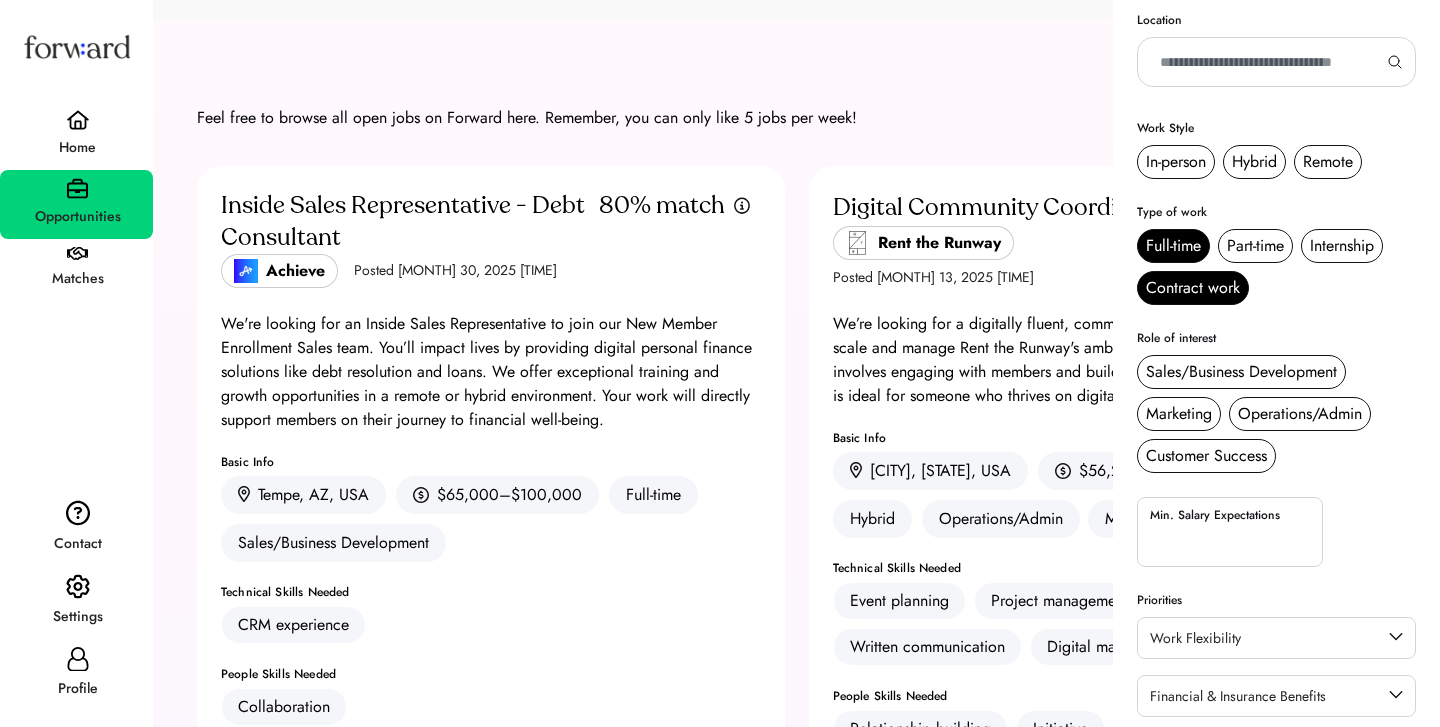 click on "Filters" at bounding box center [796, 63] 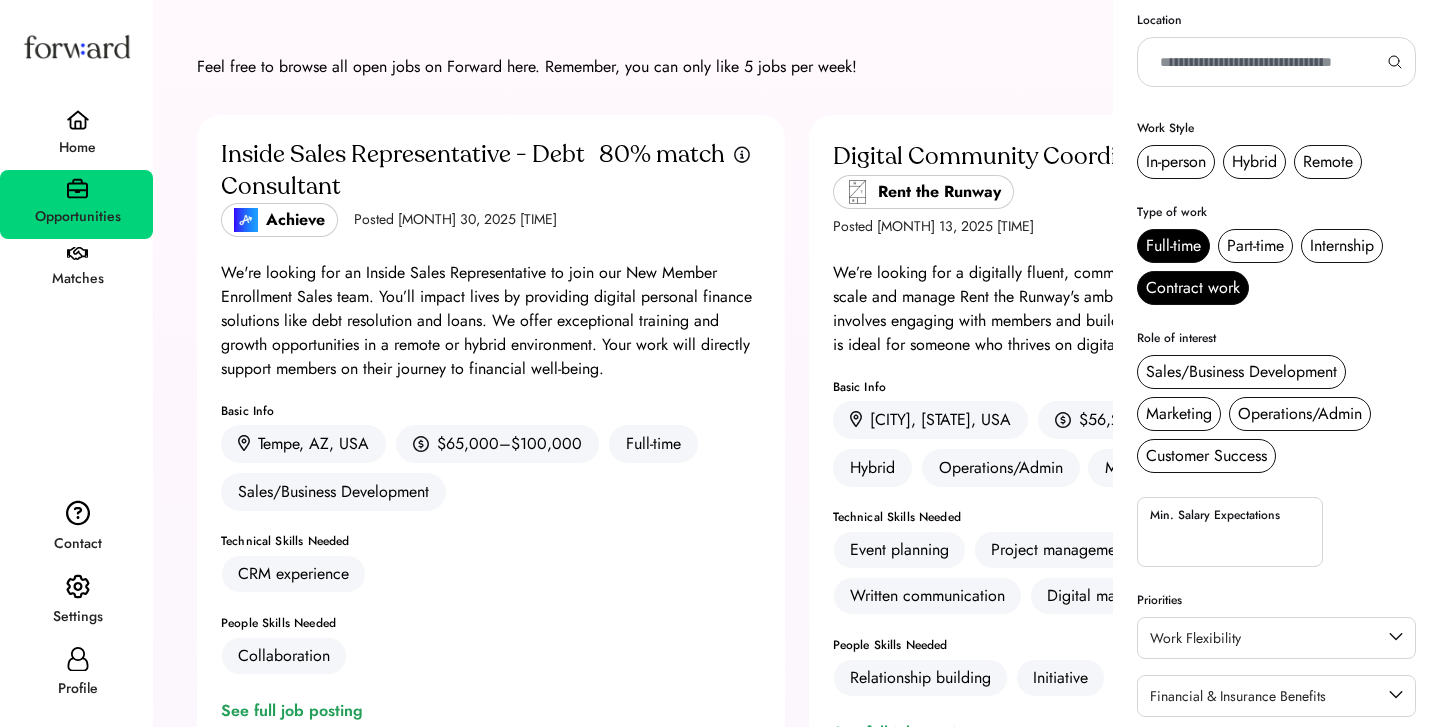 click on "We’re looking for a digitally fluent, community-obsessed coordinator. You’ll help scale and manage Rent the Runway's ambassador programs and events. The role involves engaging with members and building strong relationships. This position is ideal for someone who thrives on digital and real-life community building." at bounding box center (1103, 309) 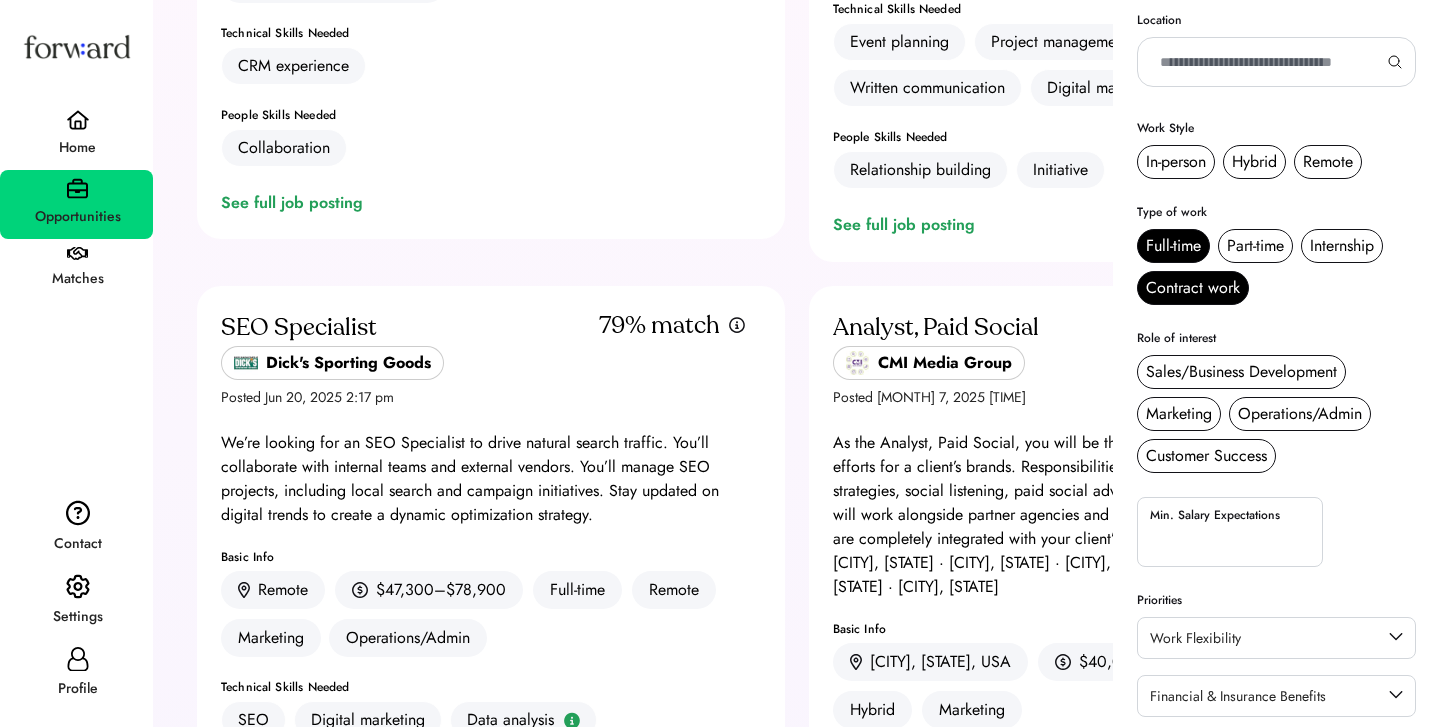 scroll, scrollTop: 562, scrollLeft: 0, axis: vertical 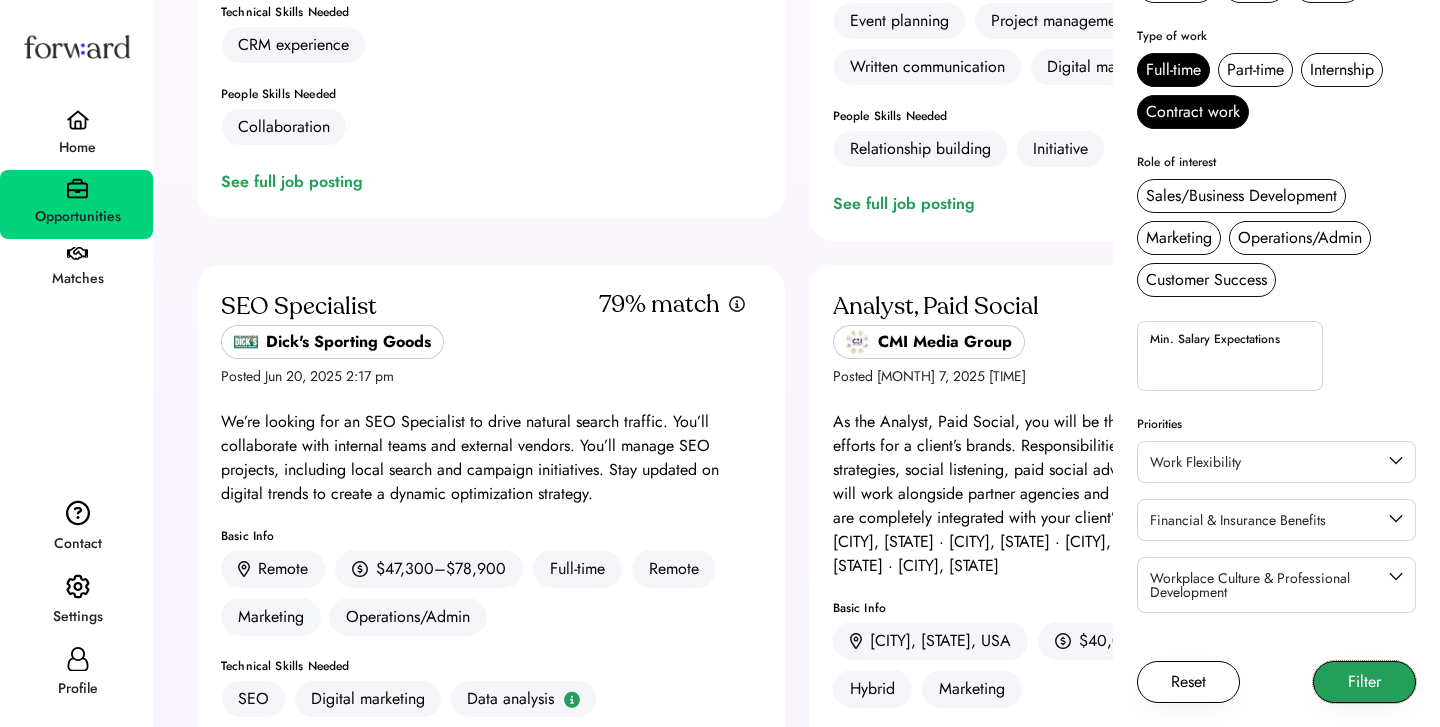 click on "Filter" at bounding box center (1364, 682) 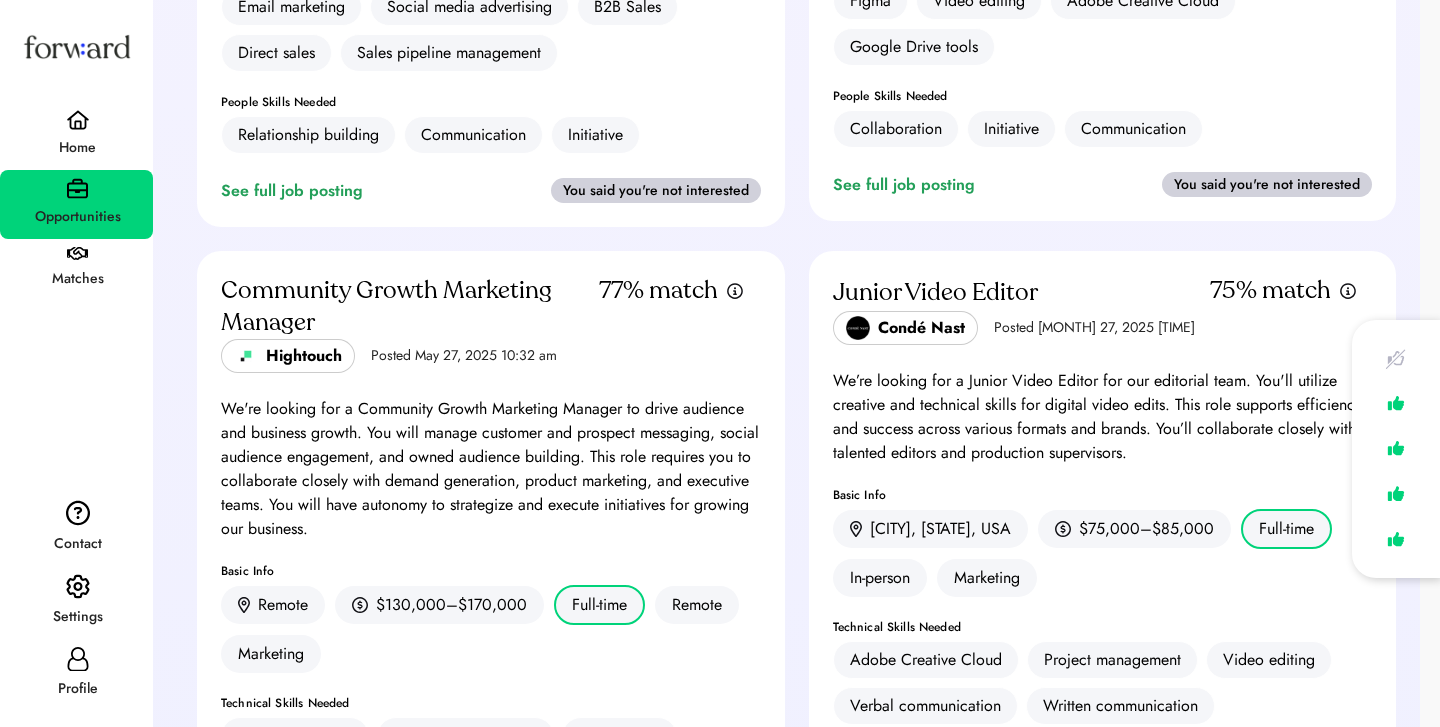 scroll, scrollTop: 0, scrollLeft: 0, axis: both 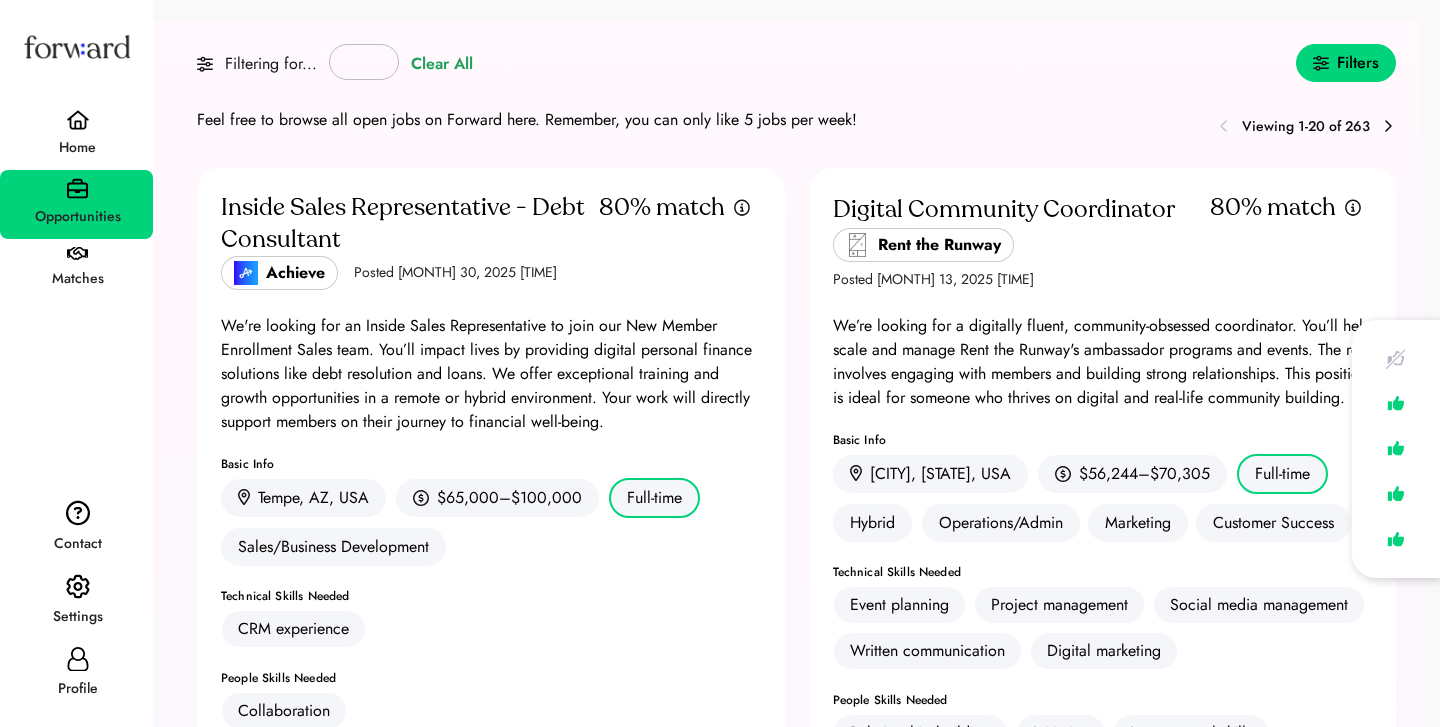 click on "Filtering for... Clear All Filters
Feel free to browse all open jobs on Forward here. Remember, you can only like 5 jobs per week!  Viewing 1-20 of 263 Inside Sales Representative - Debt Consultant Achieve Posted [MONTH] 30, 2025 [TIME] 80% match Basic Info *" at bounding box center (796, 3914) 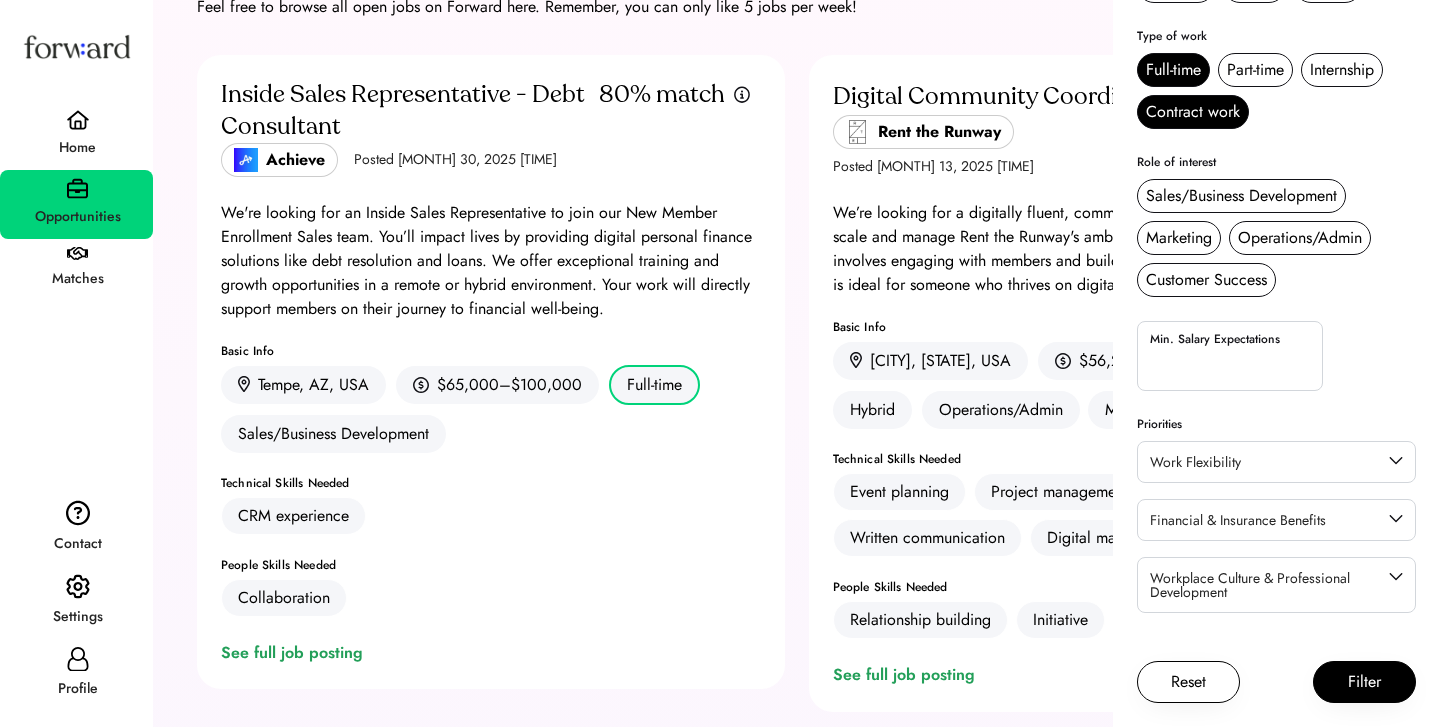 scroll, scrollTop: 115, scrollLeft: 0, axis: vertical 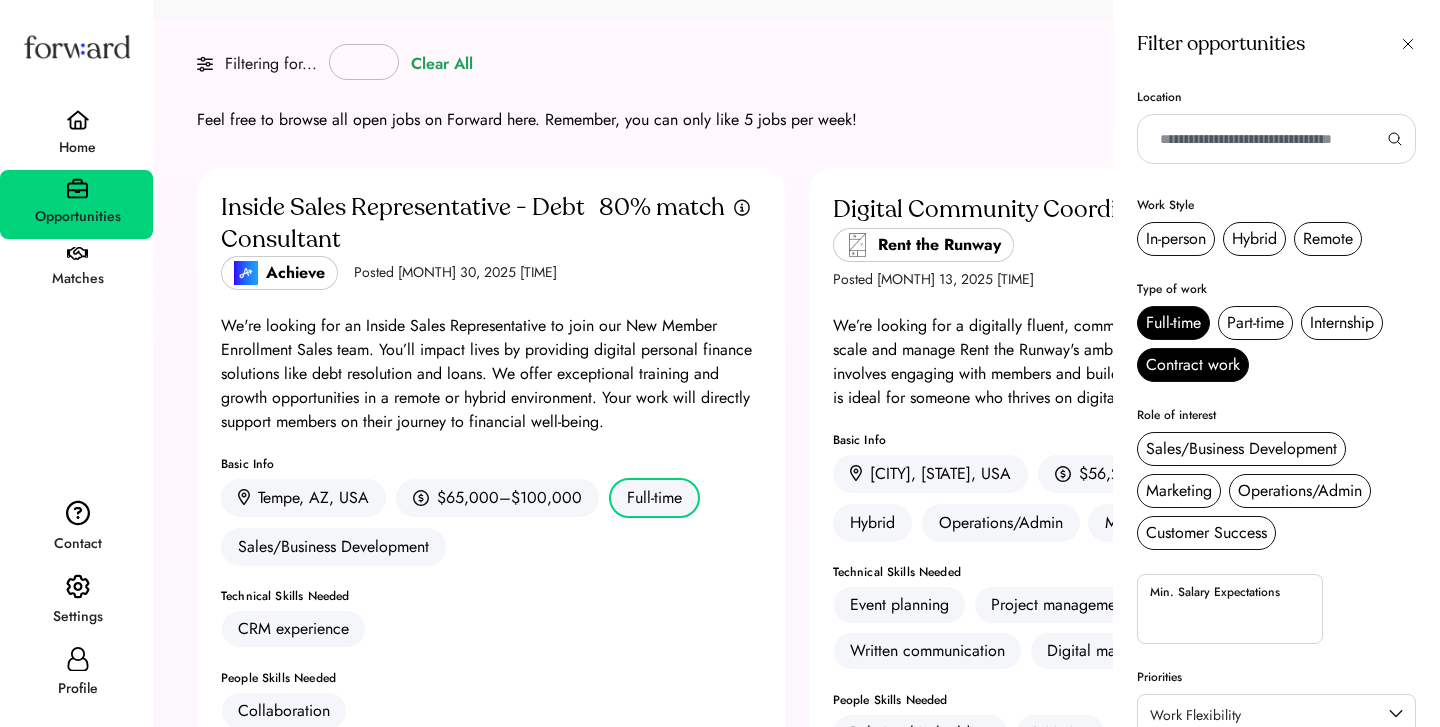 click on "Filtering for... Clear All Filters
Feel free to browse all open jobs on Forward here. Remember, you can only like 5 jobs per week!  Viewing 1-20 of 263 Inside Sales Representative - Debt Consultant Achieve Posted [MONTH] 30, 2025 [TIME] 80% match Basic Info *" at bounding box center (796, 3914) 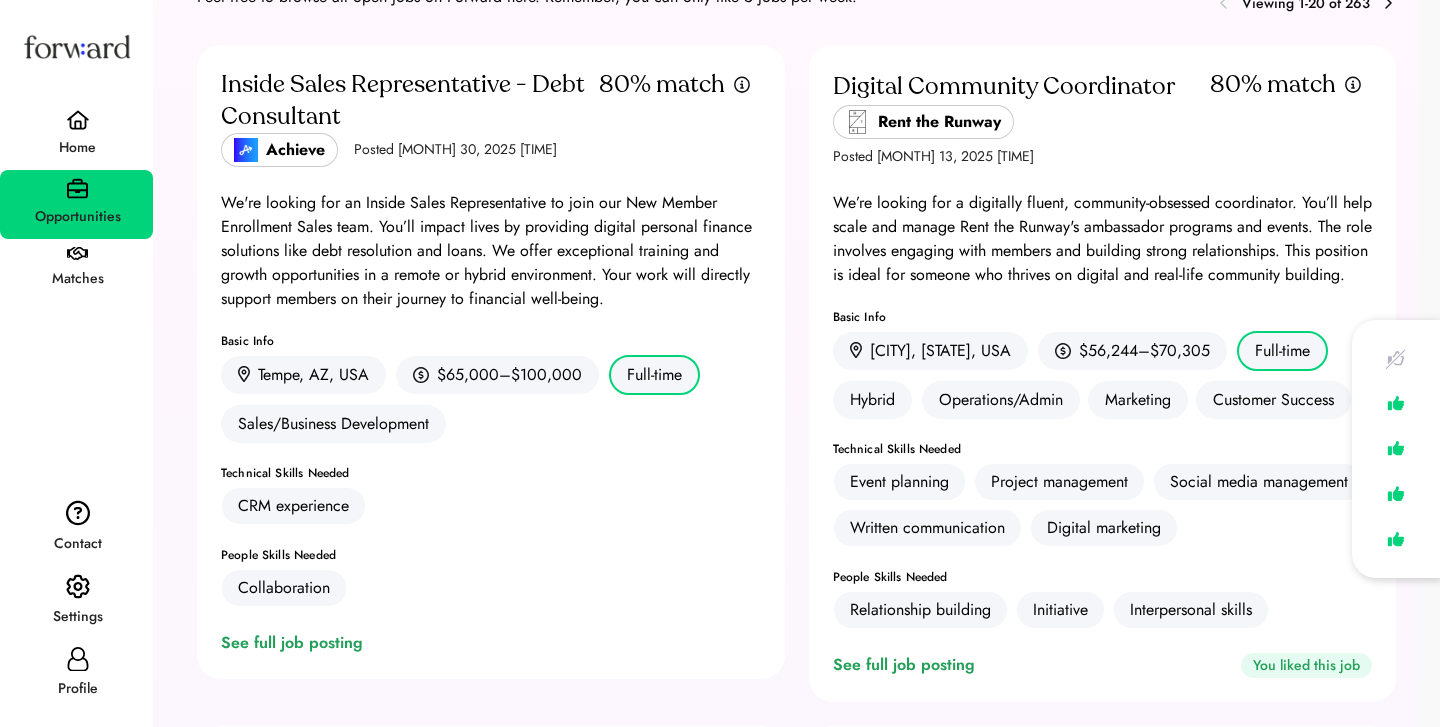scroll, scrollTop: 0, scrollLeft: 0, axis: both 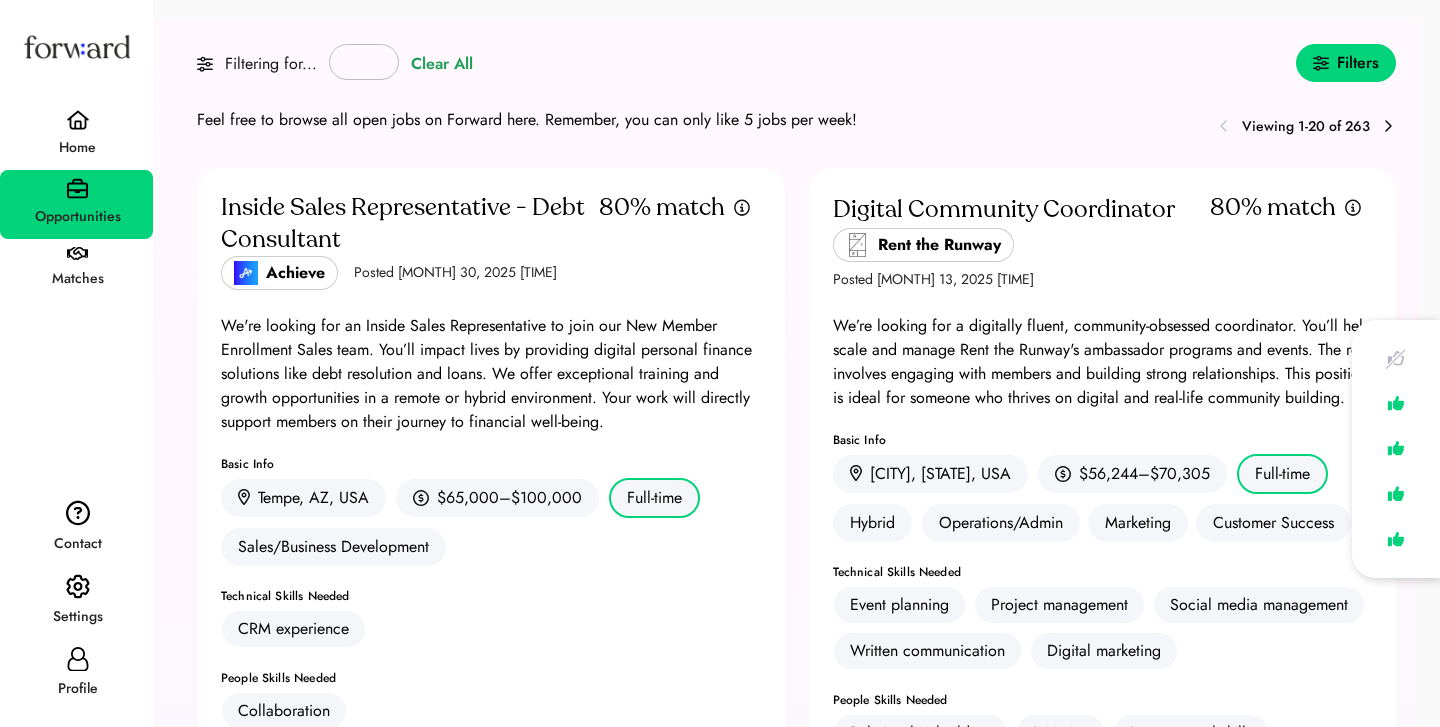 click on "Clear All" at bounding box center (442, 64) 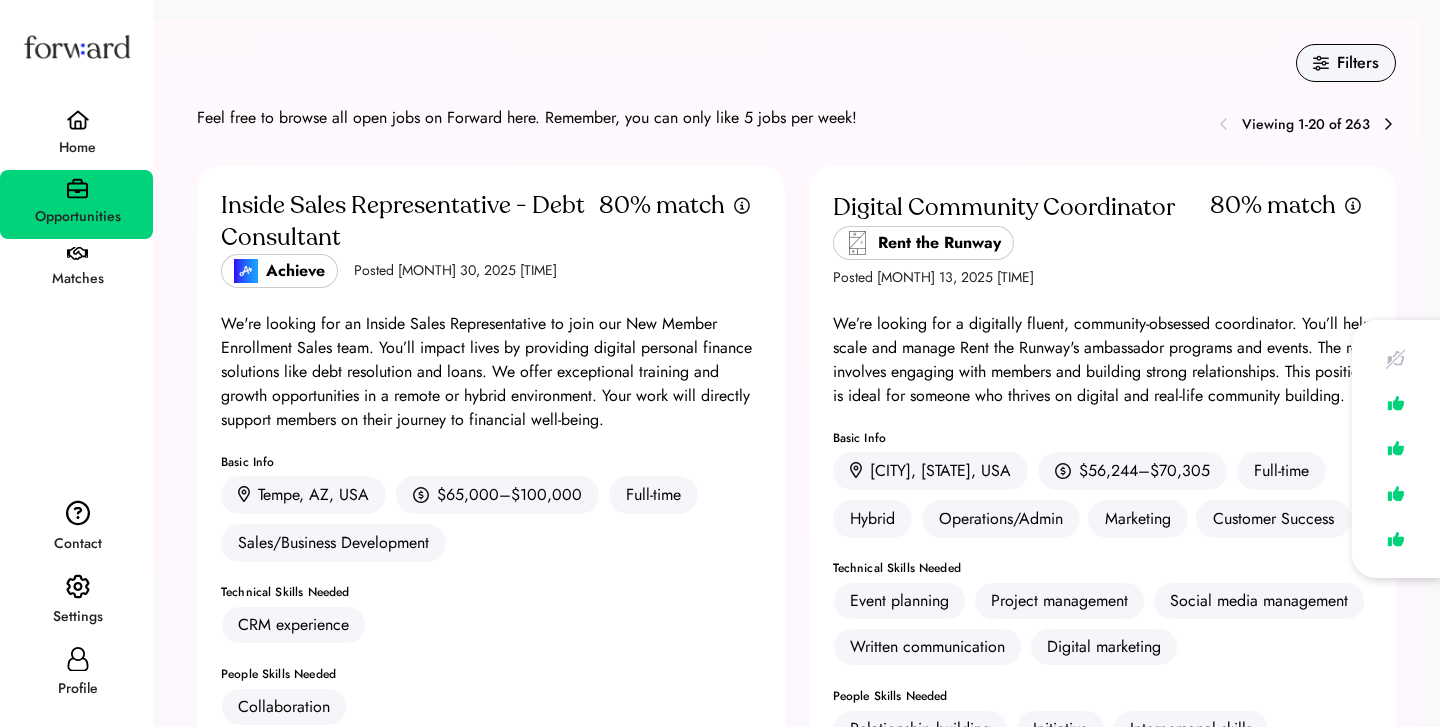 click on "Feel free to browse all open jobs on Forward here. Remember, you can only like 5 jobs per week!" at bounding box center [527, 118] 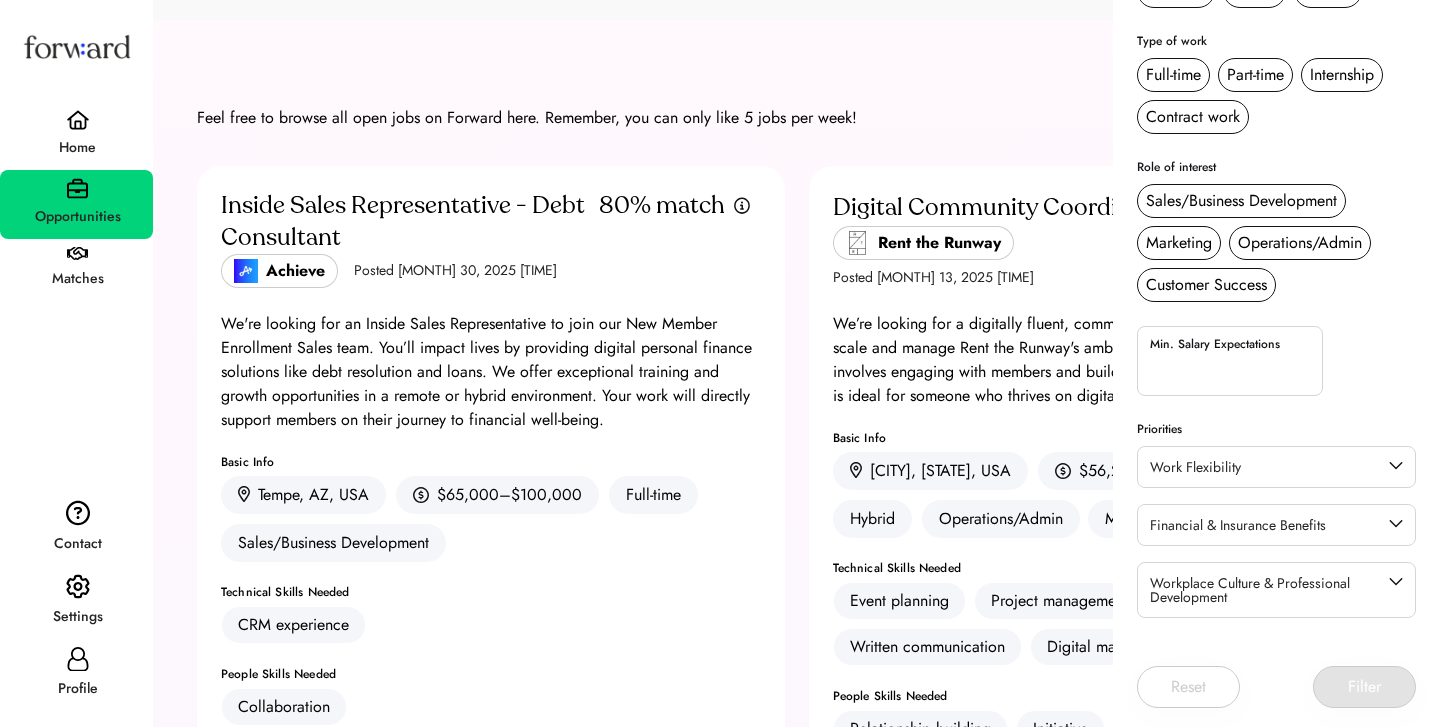 scroll, scrollTop: 253, scrollLeft: 0, axis: vertical 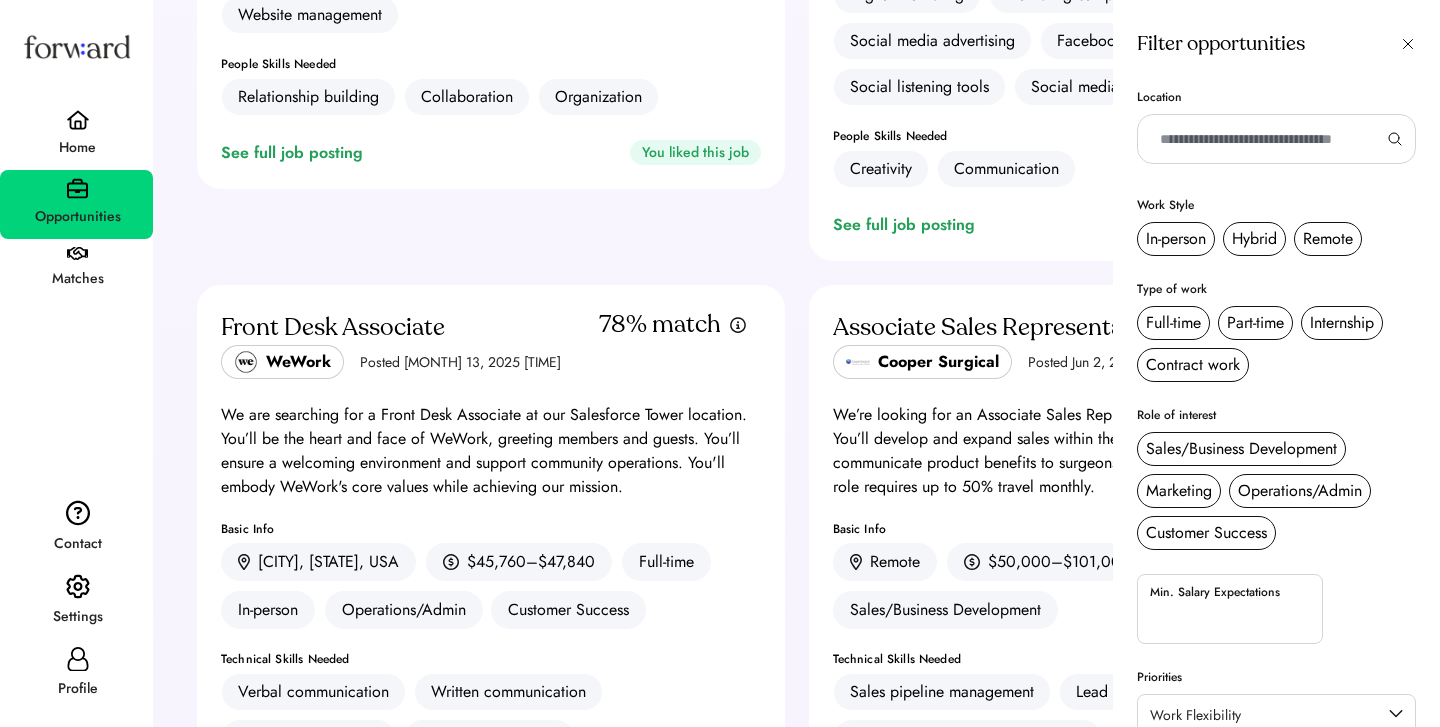 click on "Associate Sales Representative Cooper Surgical Posted [MONTH] 2, 2025 [TIME] 78% match We’re looking for an Associate Sales Representative to support our sales efforts. You’ll develop and expand sales within the OR Business Unit region. You must communicate product benefits to surgeons and healthcare professionals. This role requires up to 50% travel monthly. Basic Info Remote $50,000–$101,000 * Full-time Remote Sales/Business Development Technical Skills Needed Sales pipeline management Lead generation Customer relationship management Verbal communication Written communication People Skills Needed Relationship building Communication Initiative *Salary is commission-based See full job posting You said you're not interested" at bounding box center (1091, 628) 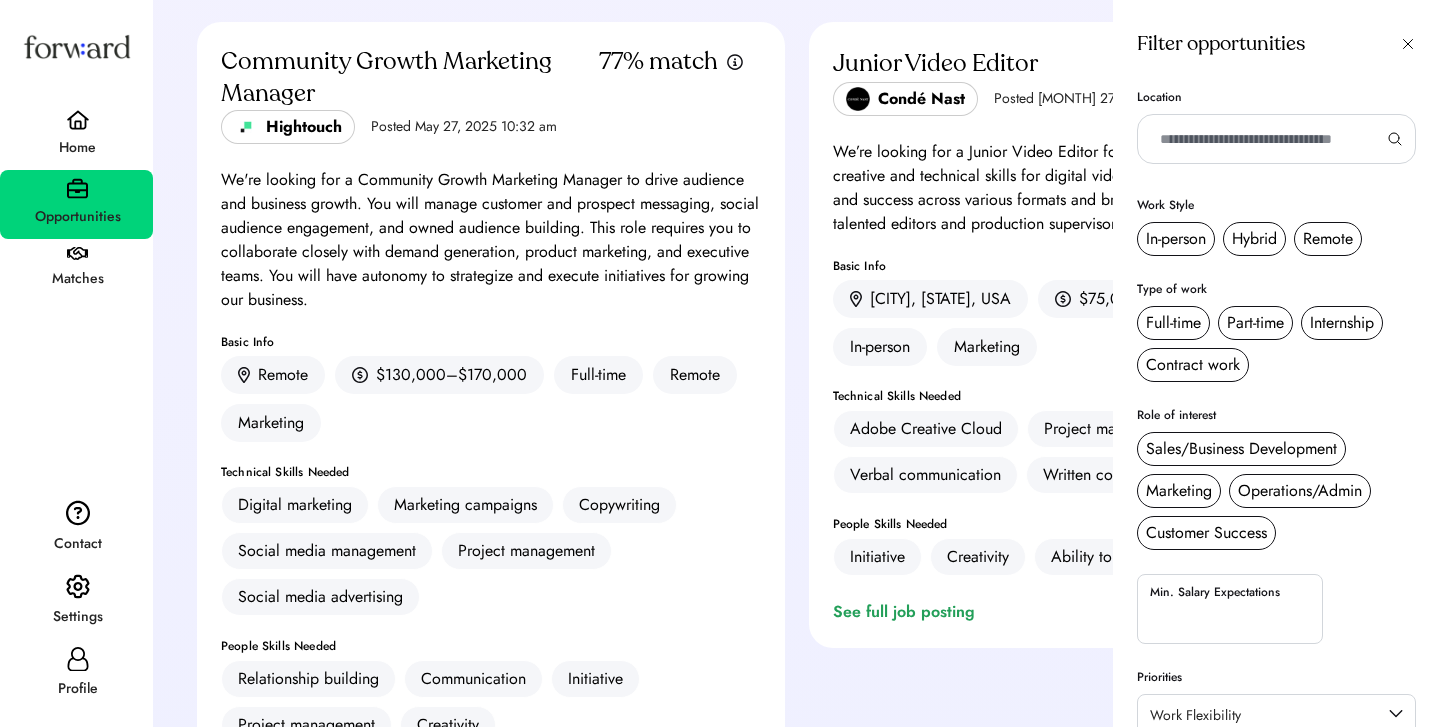 scroll, scrollTop: 3061, scrollLeft: 0, axis: vertical 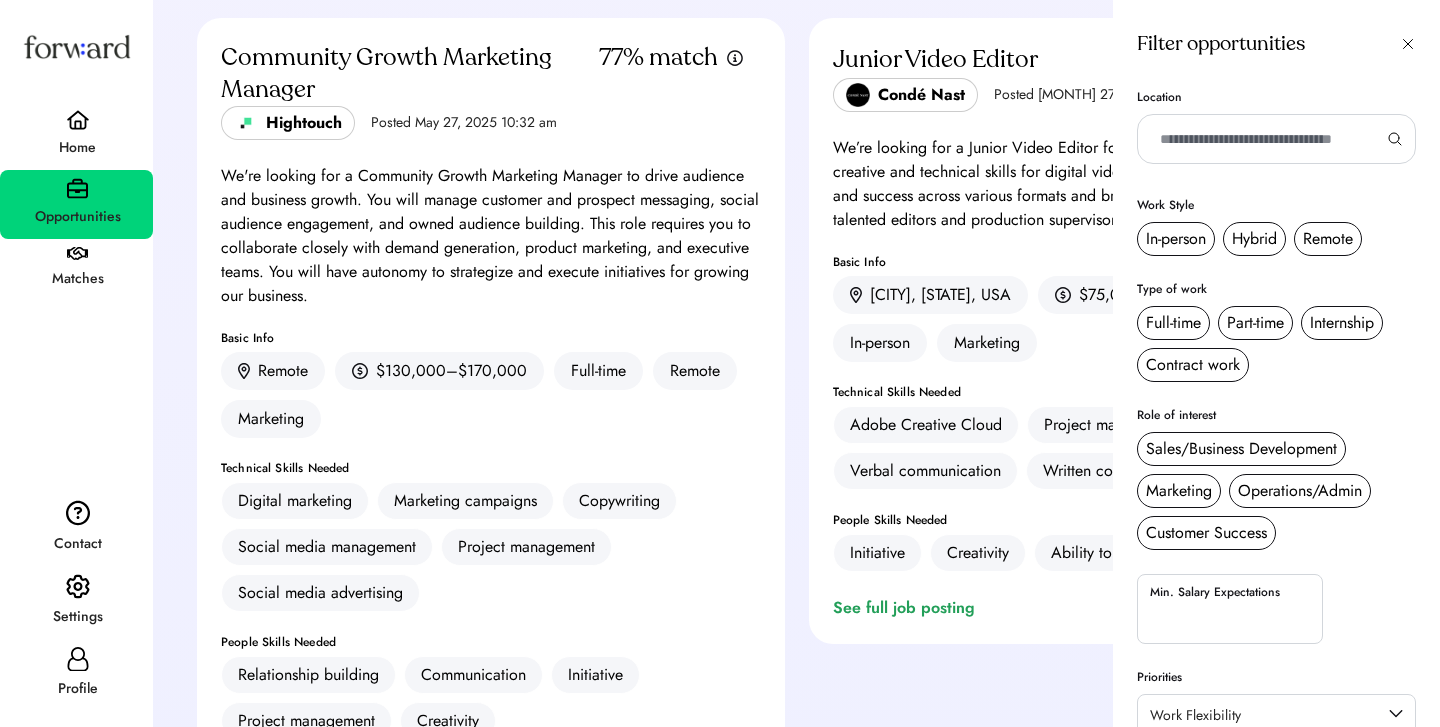 click at bounding box center (1408, 44) 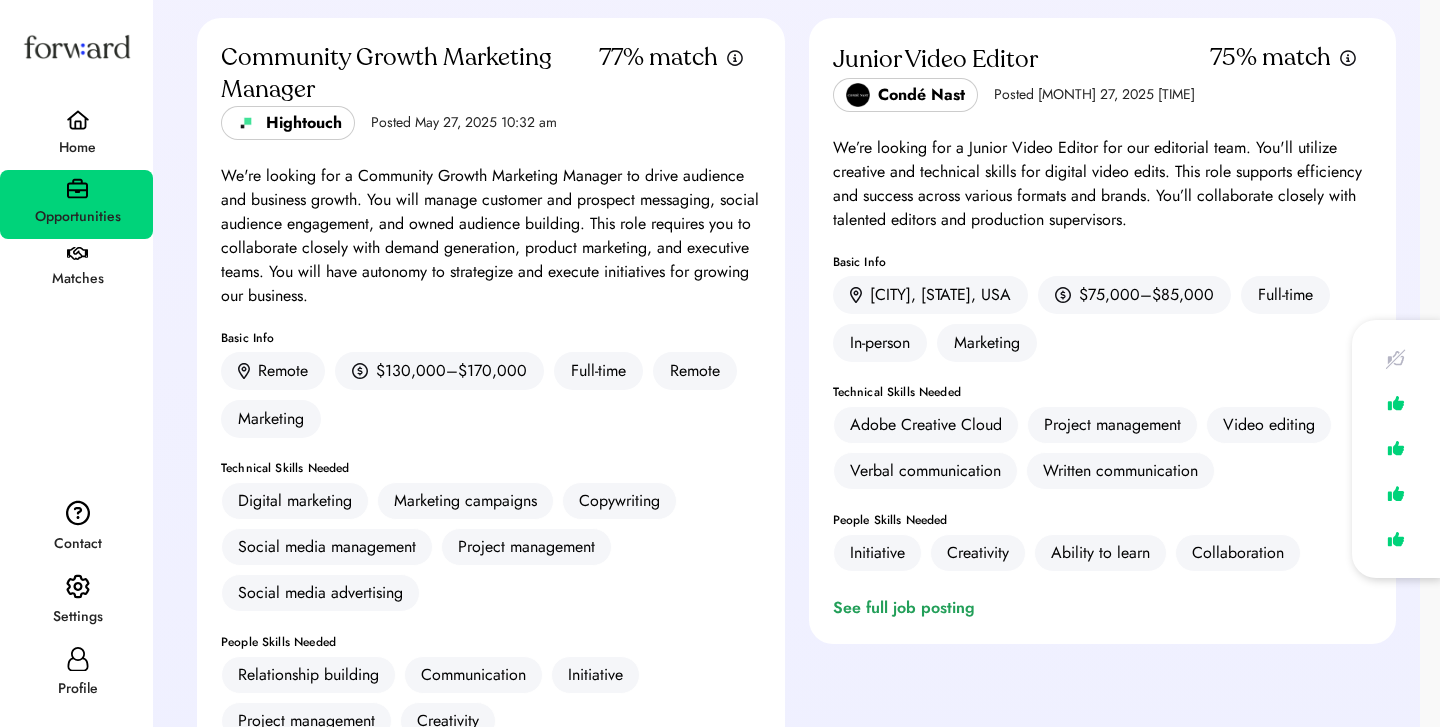 click on "See full job posting" at bounding box center [1103, 608] 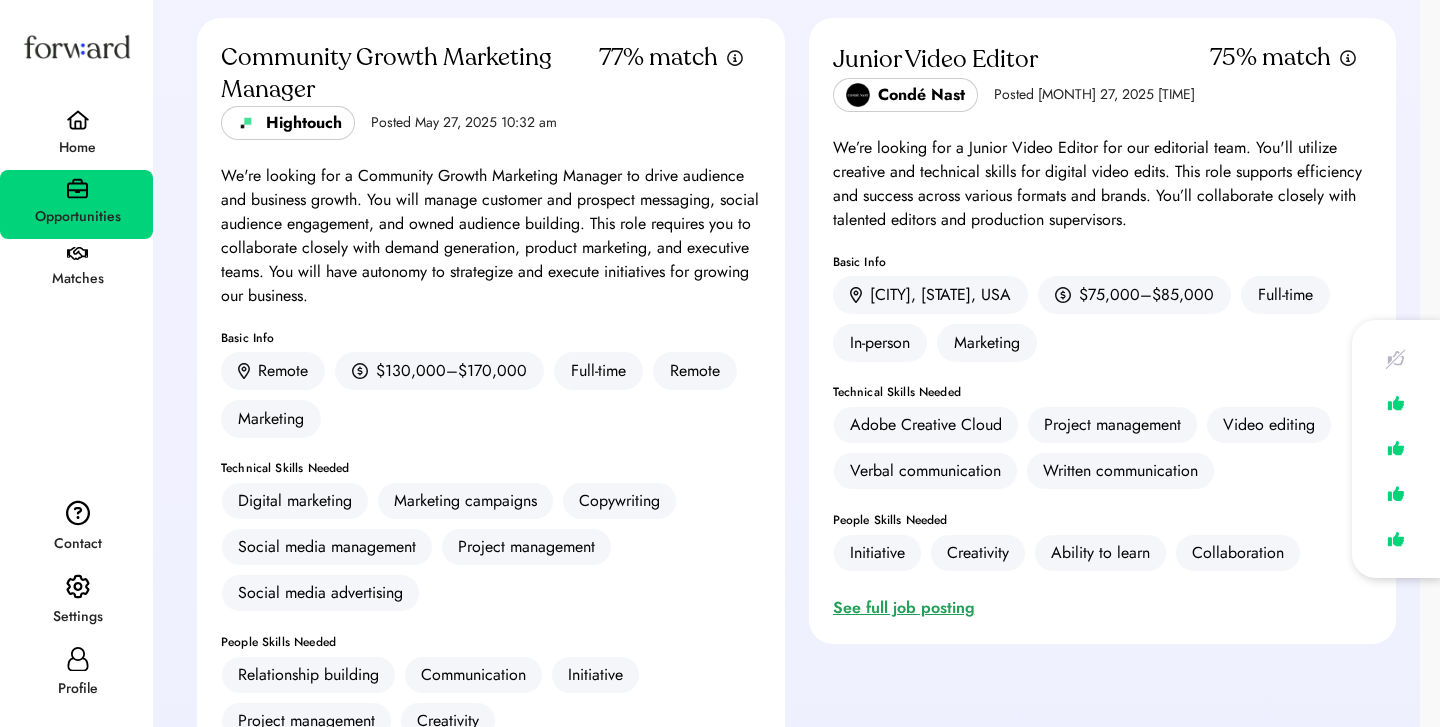 click on "See full job posting" at bounding box center [908, 608] 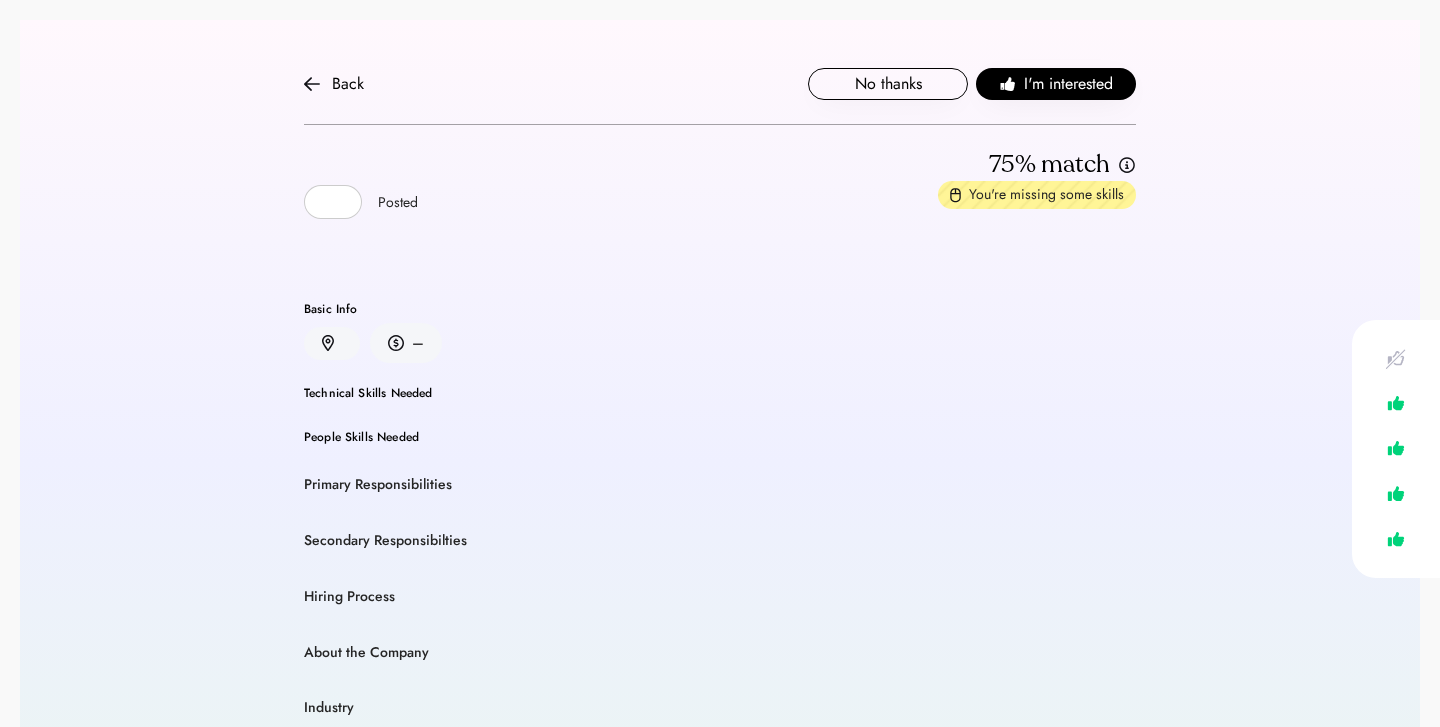 scroll, scrollTop: 0, scrollLeft: 0, axis: both 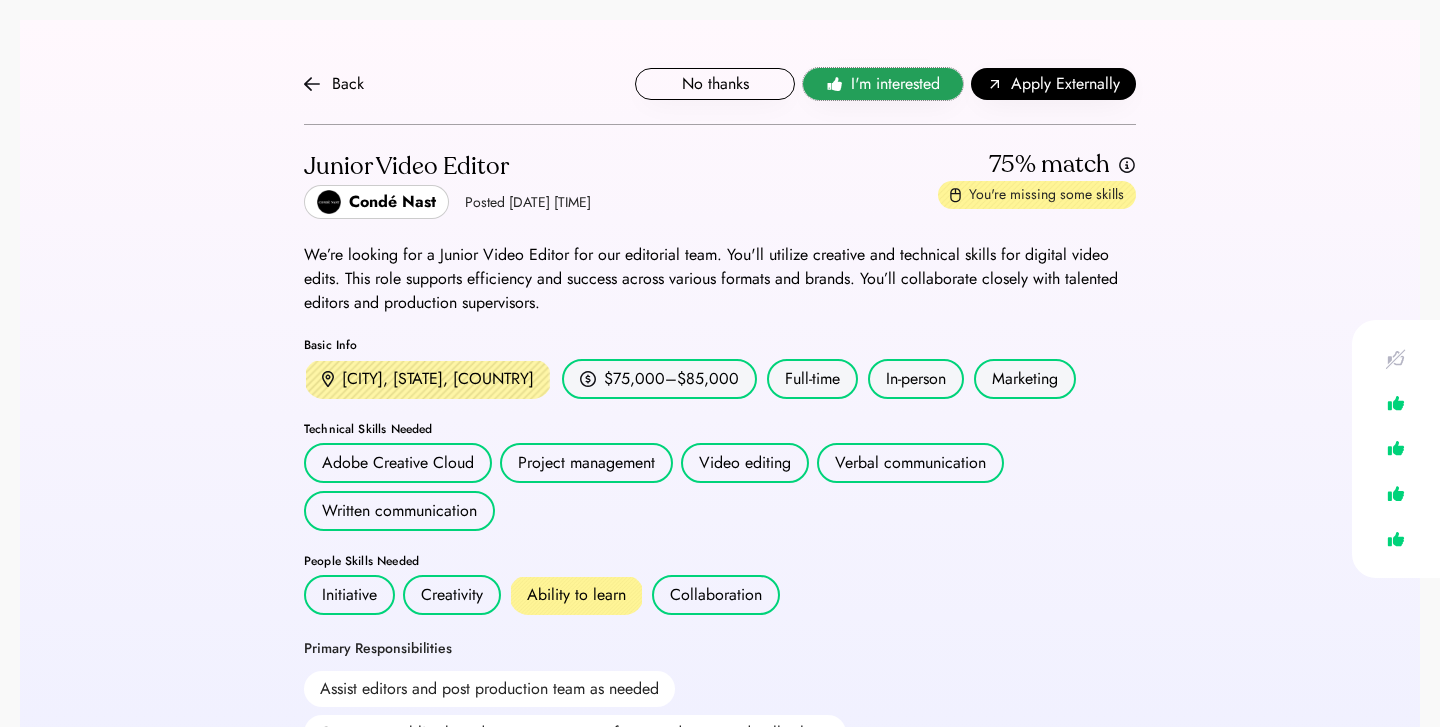 click on "I'm interested" at bounding box center [895, 84] 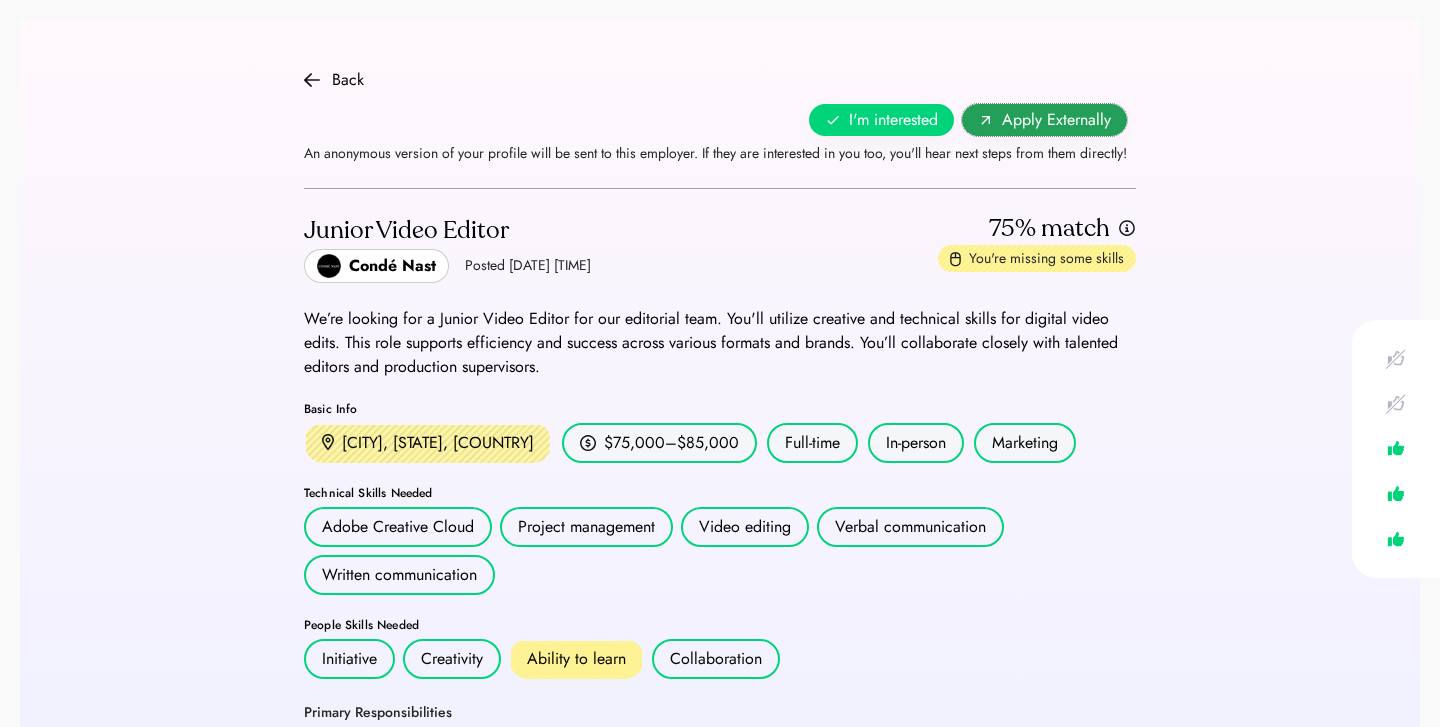 click on "Apply Externally" at bounding box center (1056, 120) 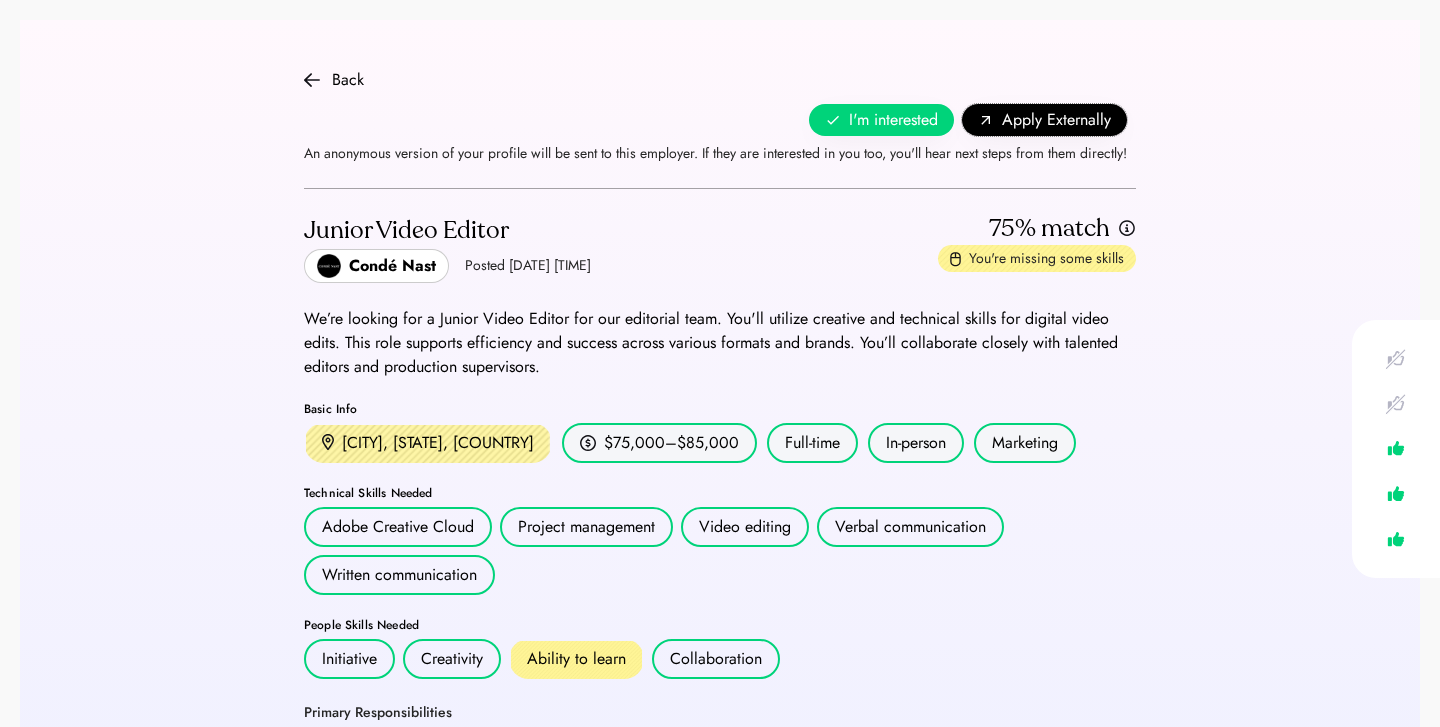 scroll, scrollTop: 20, scrollLeft: 0, axis: vertical 